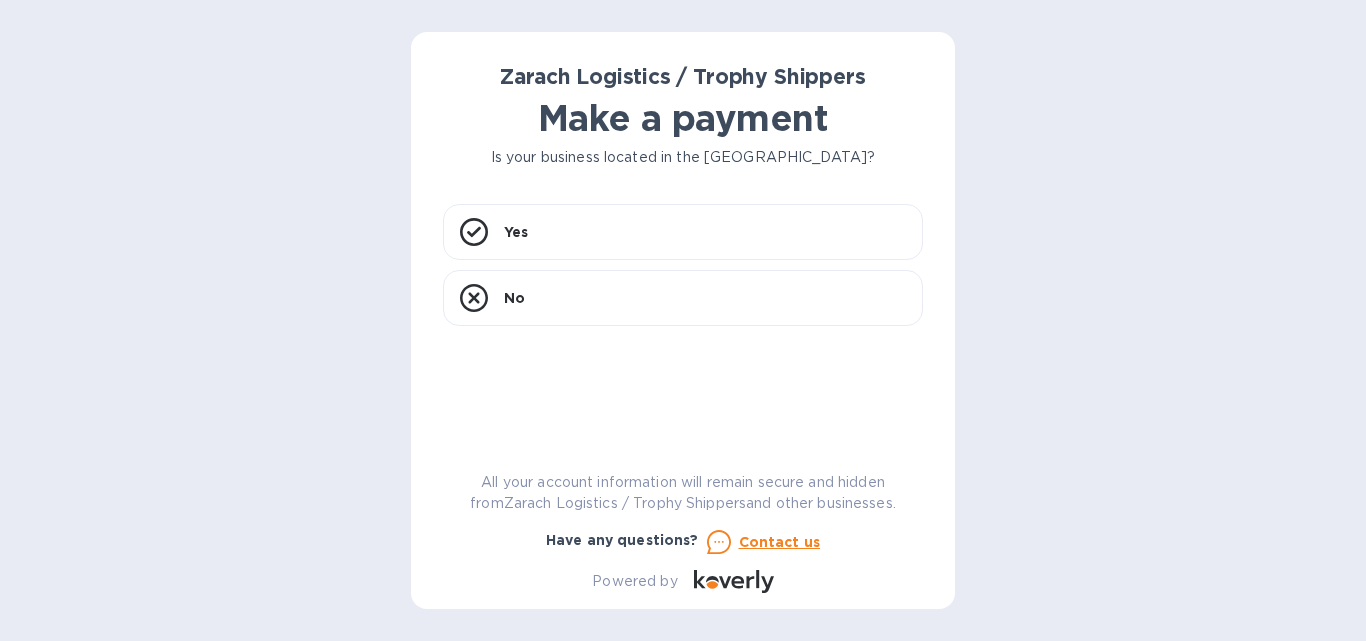 scroll, scrollTop: 0, scrollLeft: 0, axis: both 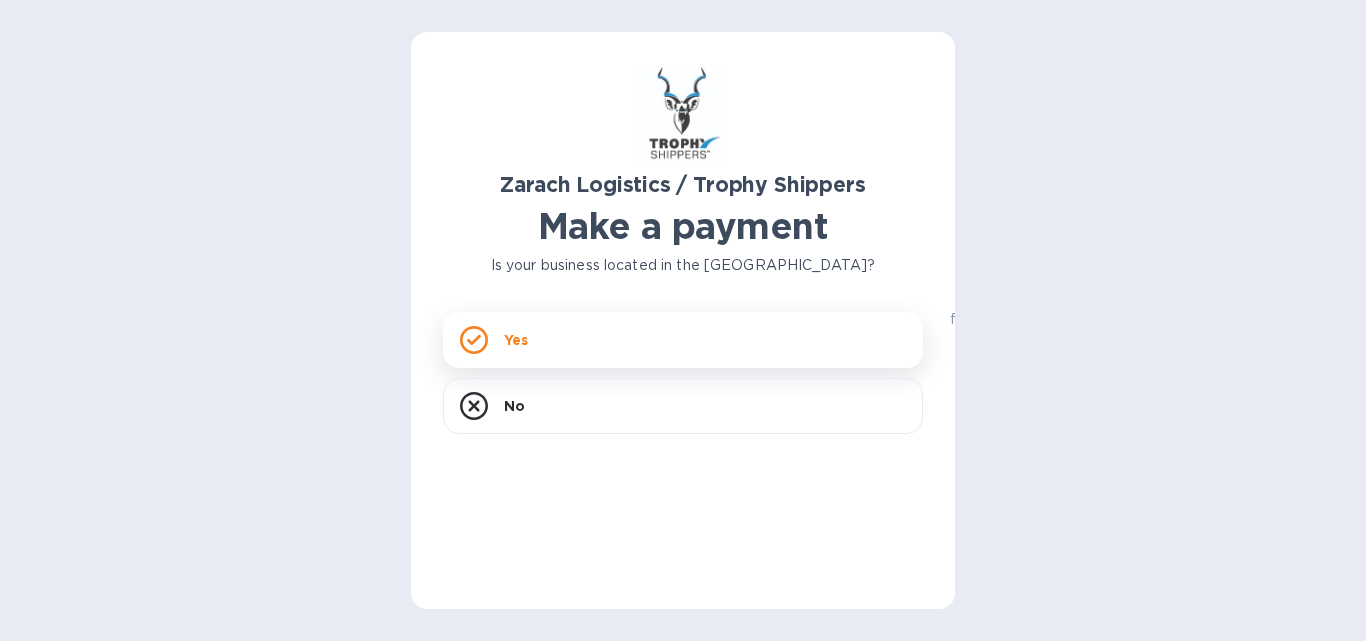 click on "Yes" at bounding box center (683, 340) 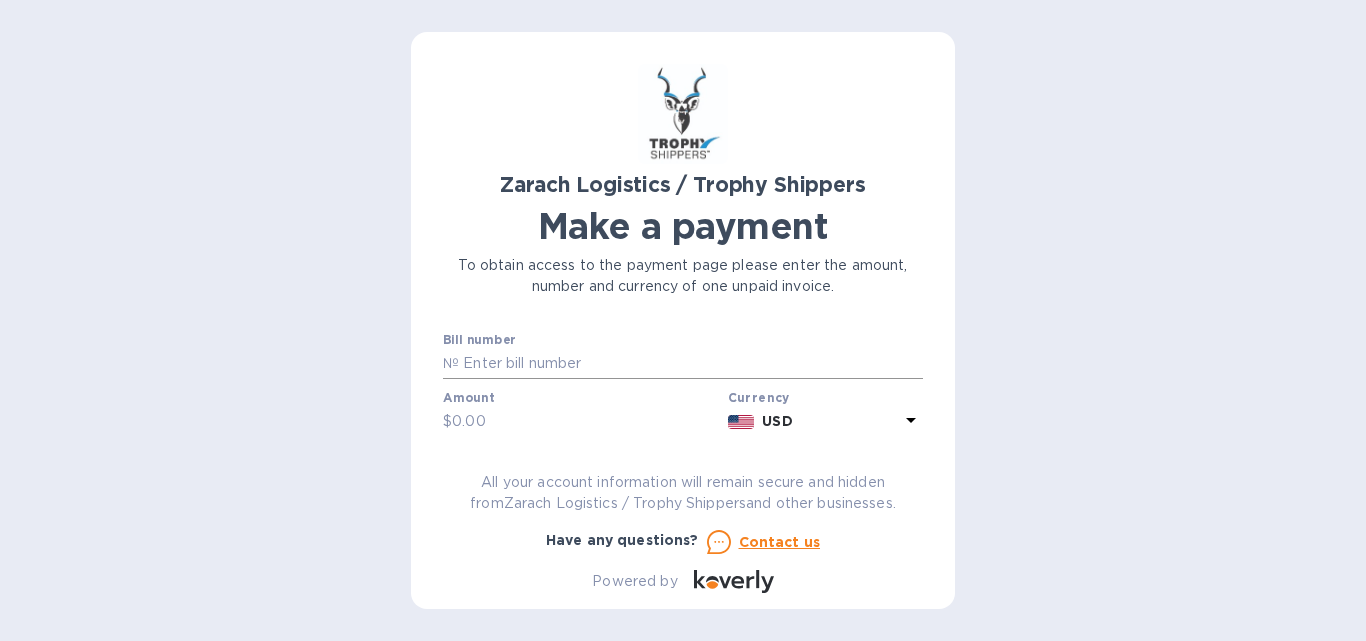 click at bounding box center [691, 364] 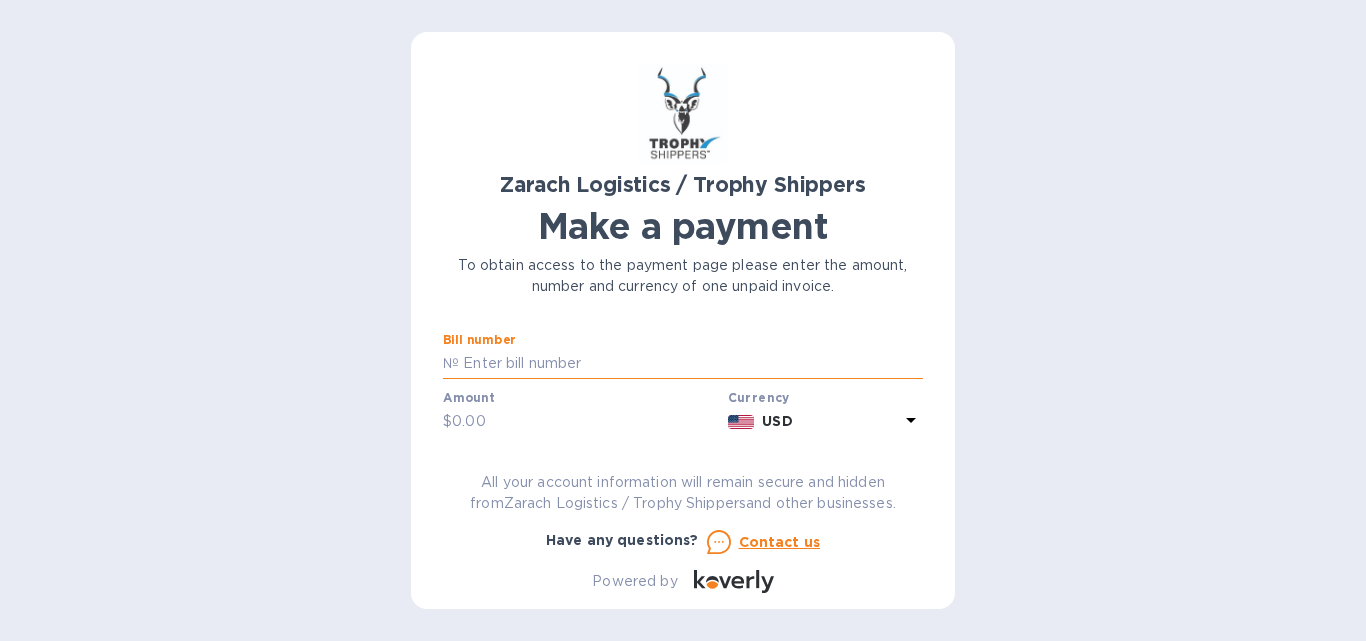 paste on "B00171256" 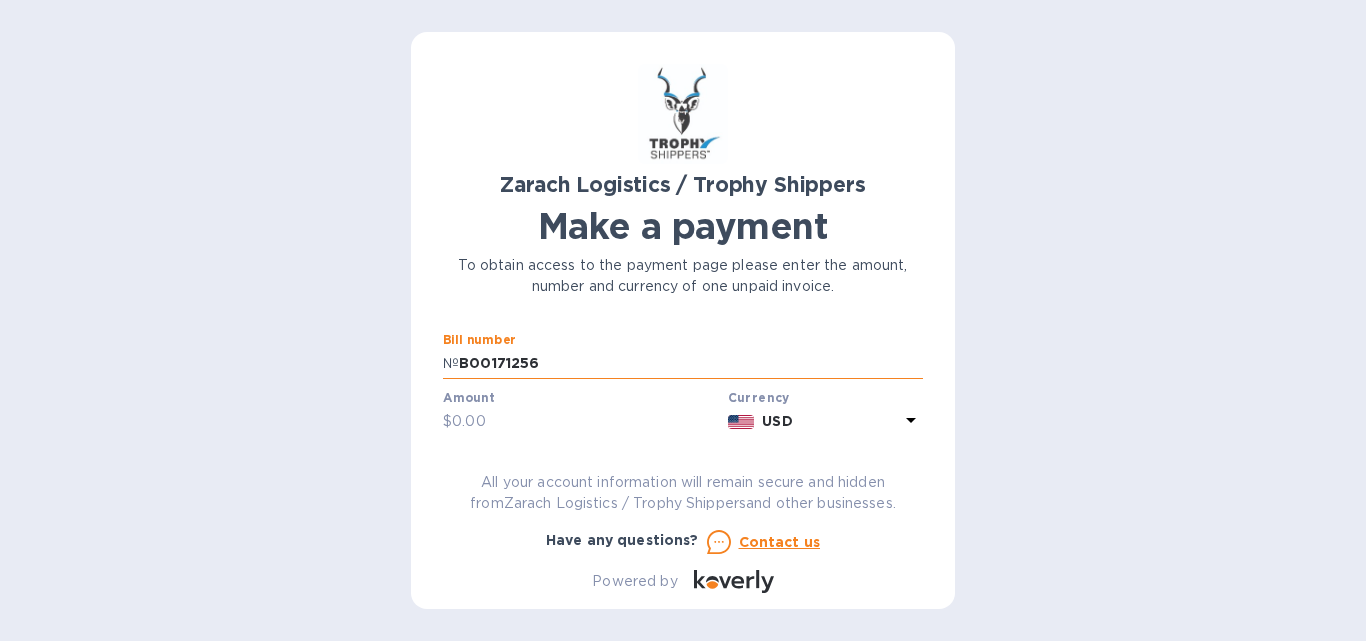 type on "B00171256" 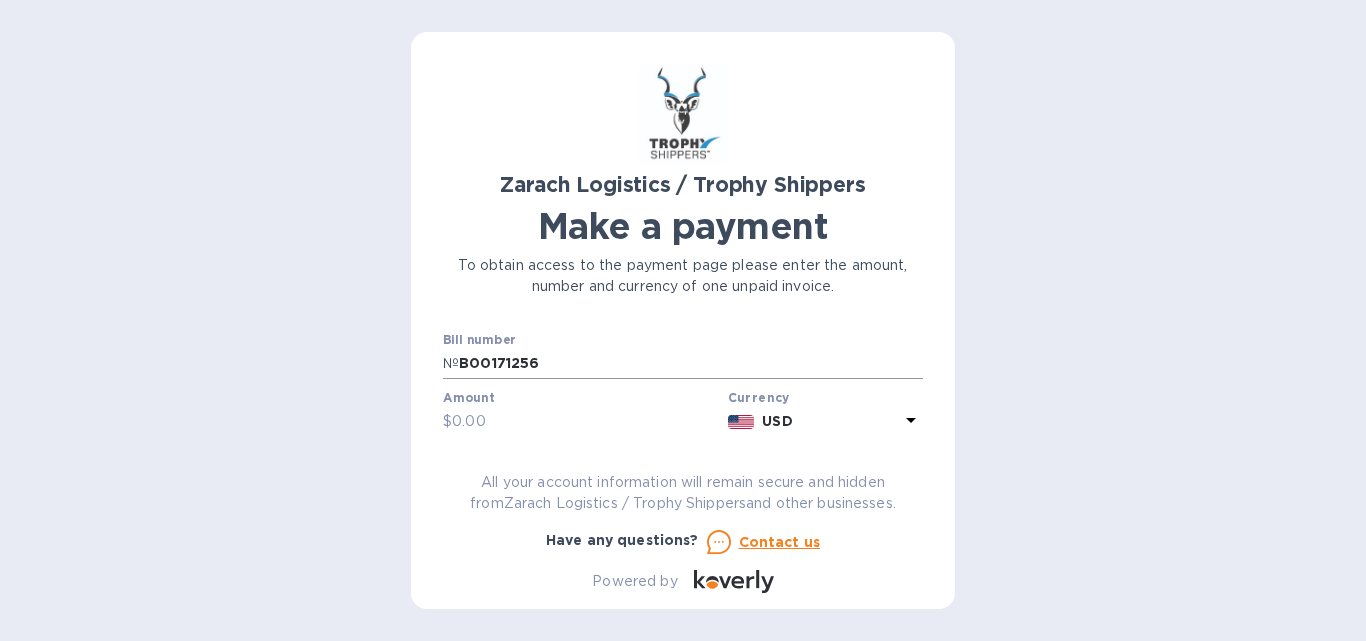click on "№" at bounding box center [451, 363] 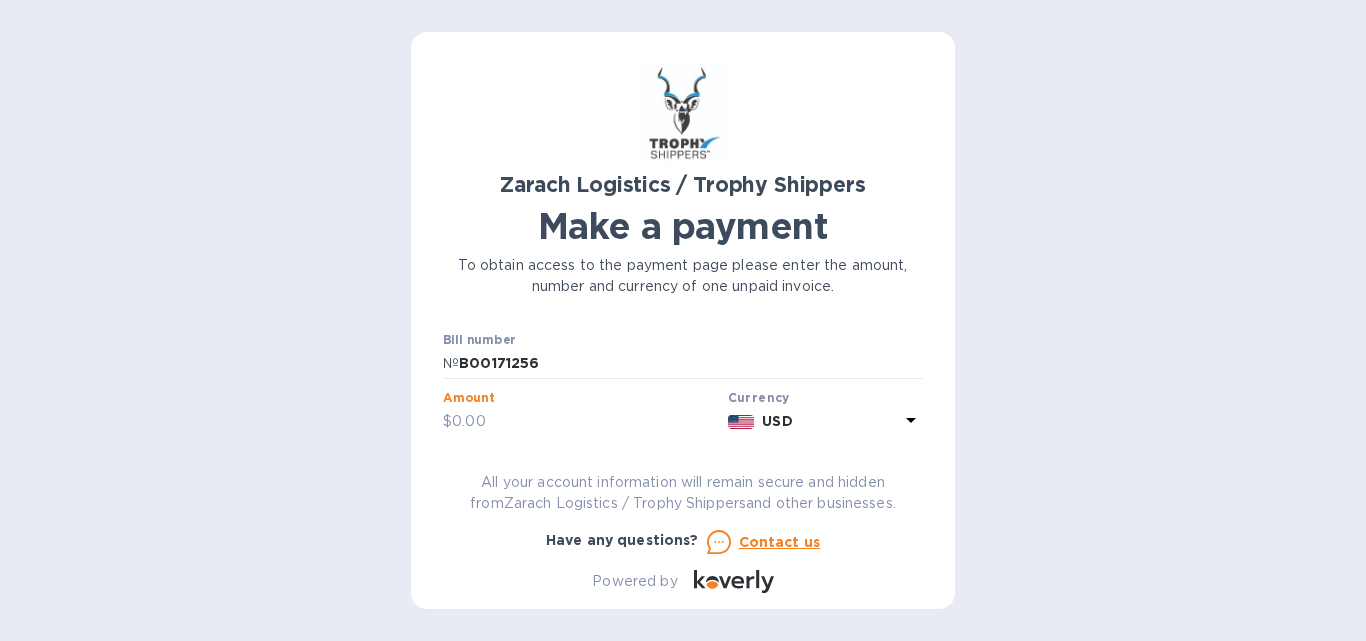 click at bounding box center (586, 422) 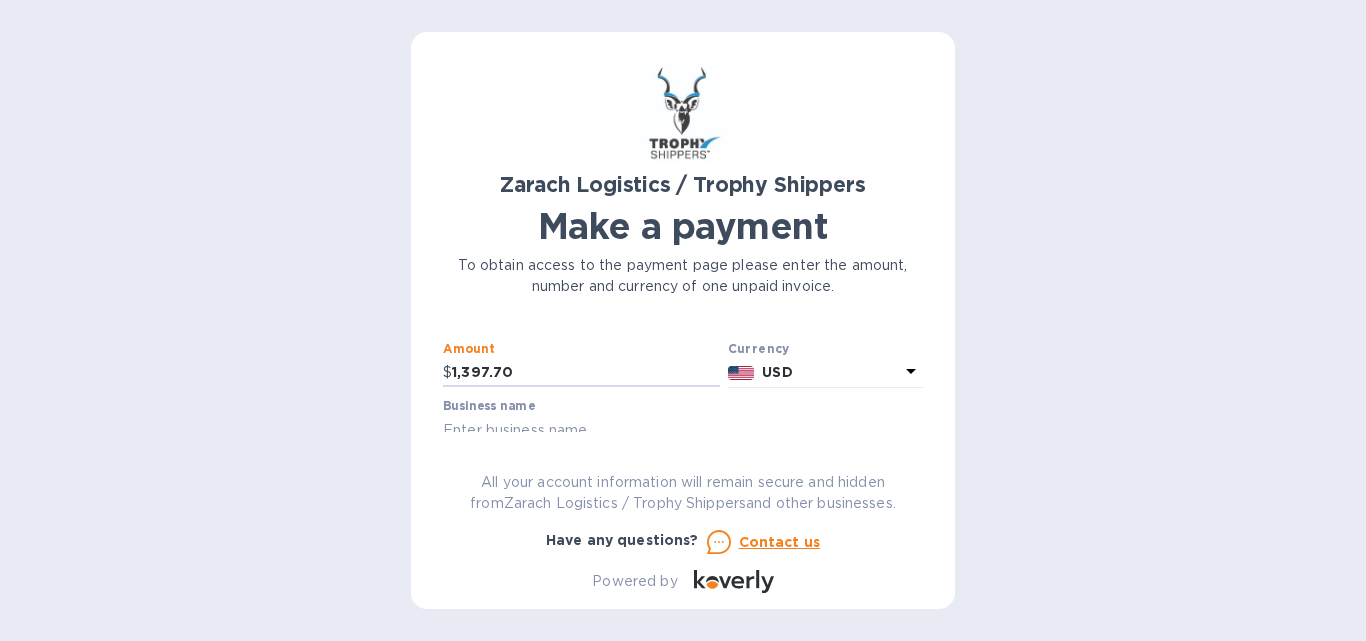scroll, scrollTop: 0, scrollLeft: 0, axis: both 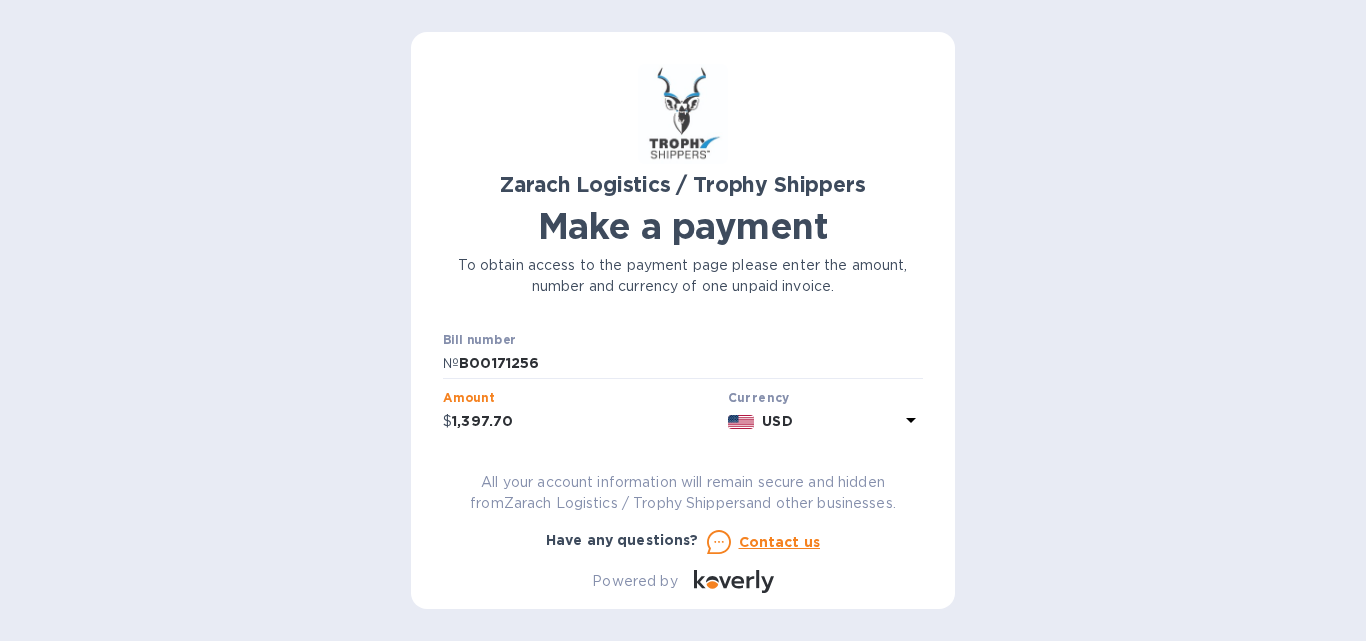 type on "1,397.70" 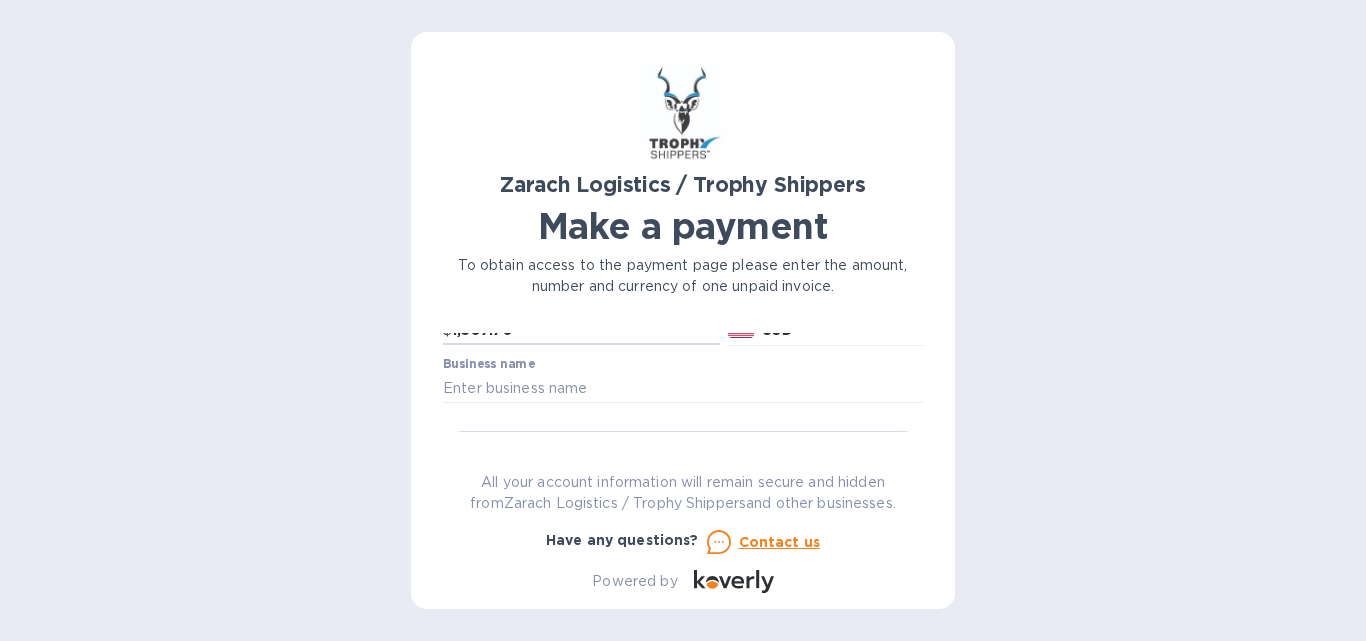 scroll, scrollTop: 97, scrollLeft: 0, axis: vertical 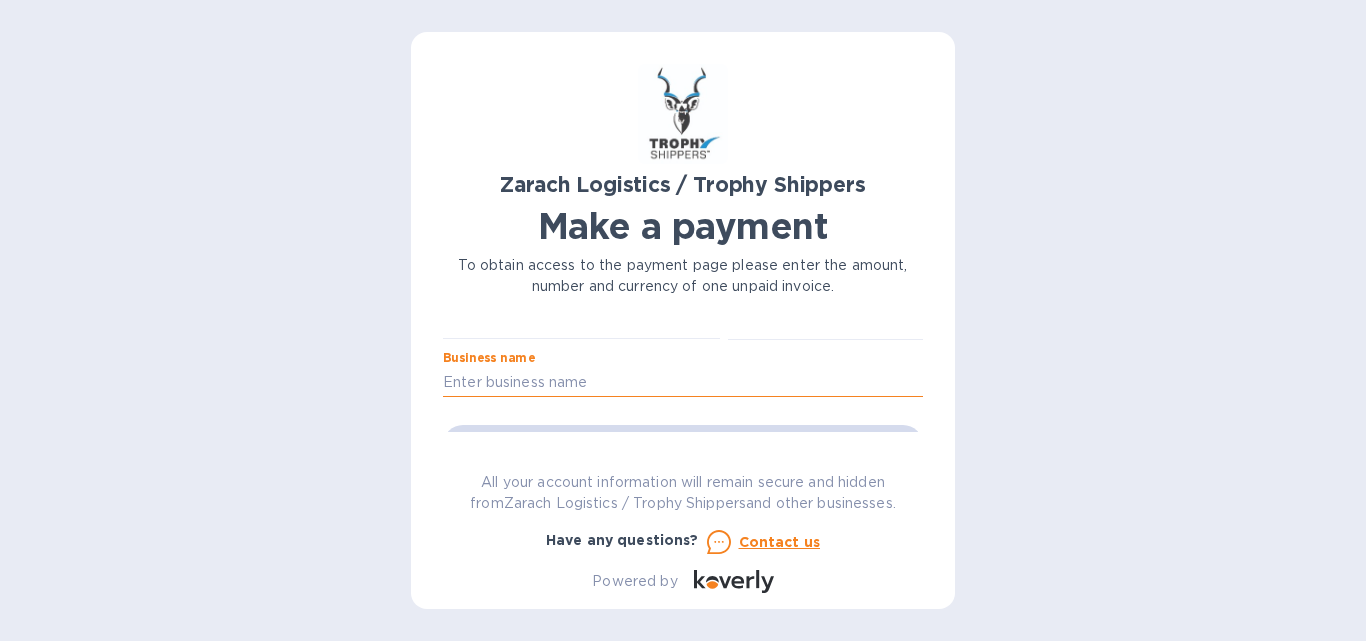 click at bounding box center [683, 382] 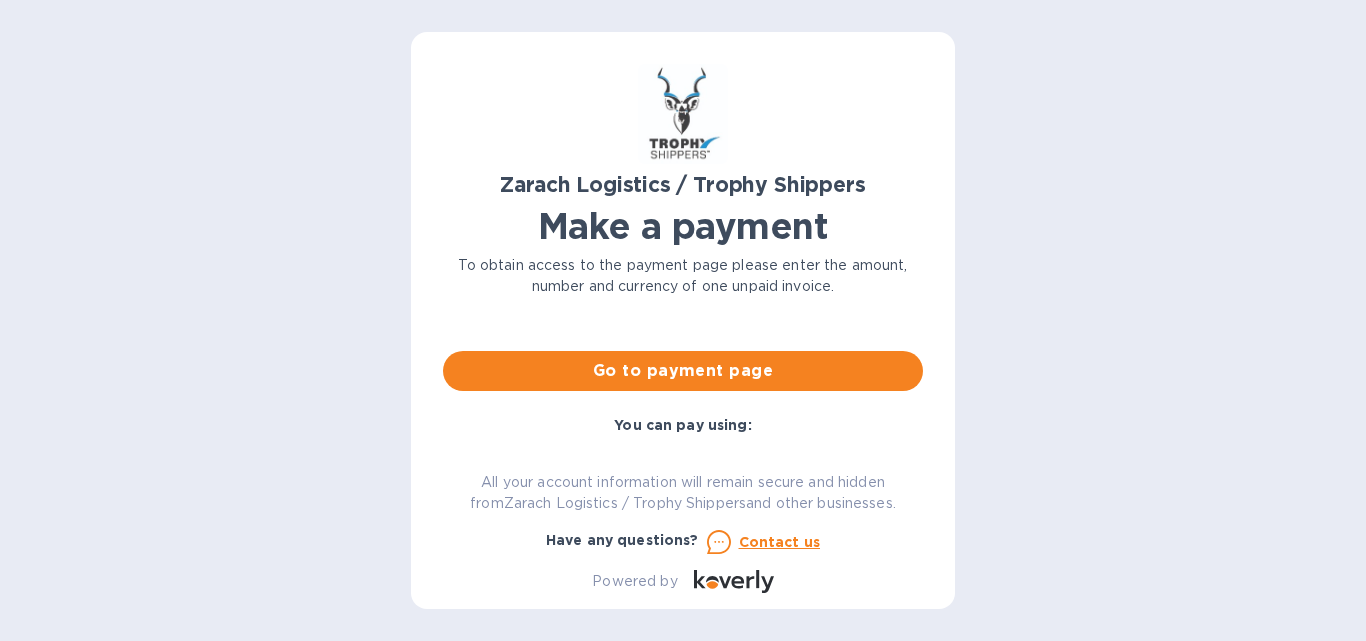 scroll, scrollTop: 178, scrollLeft: 0, axis: vertical 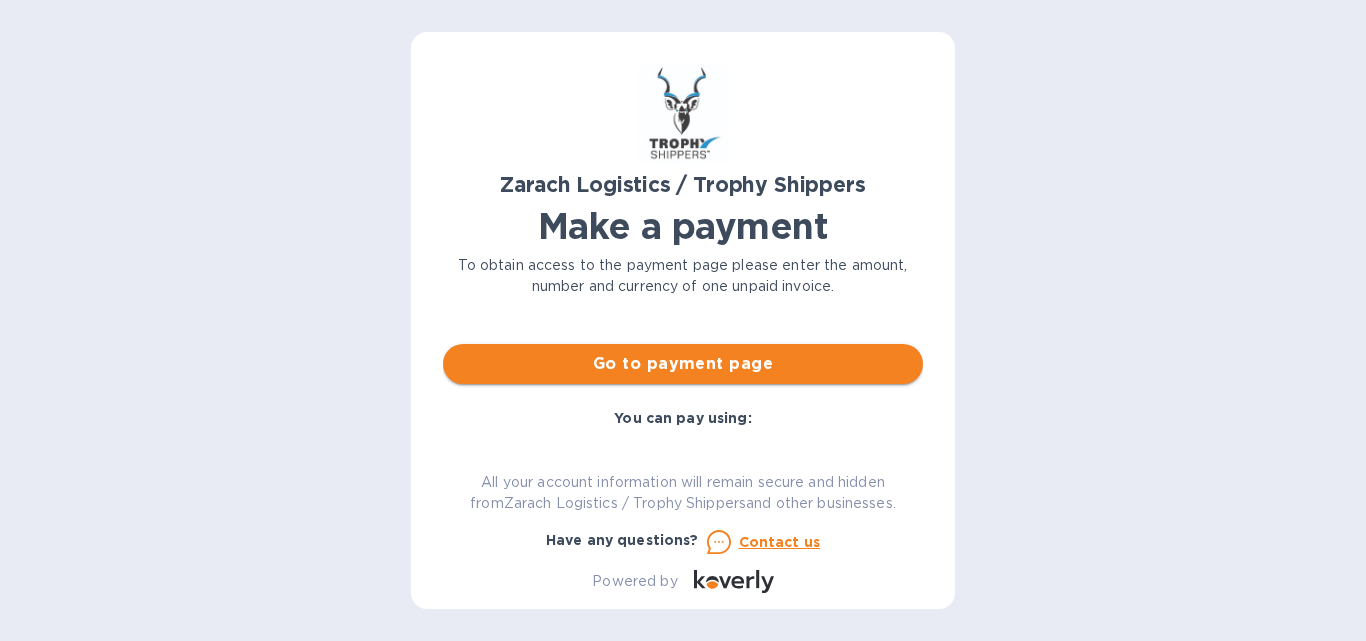 type on "[PERSON_NAME]" 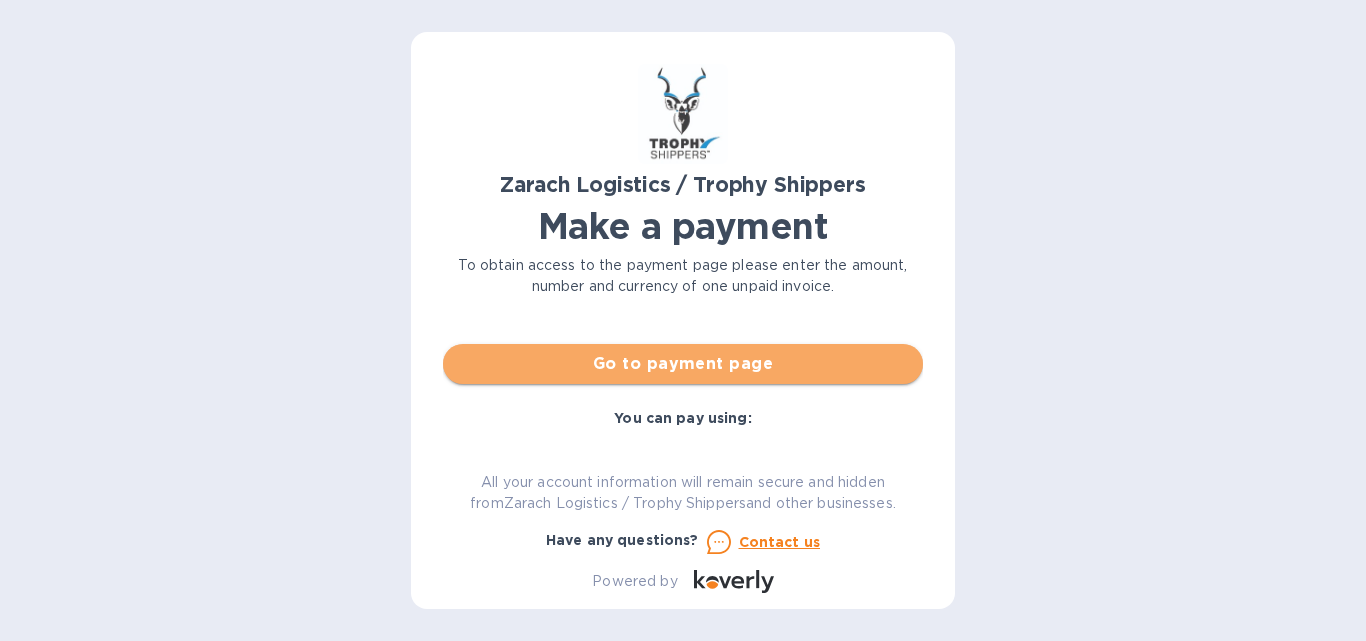 click on "Go to payment page" at bounding box center [683, 364] 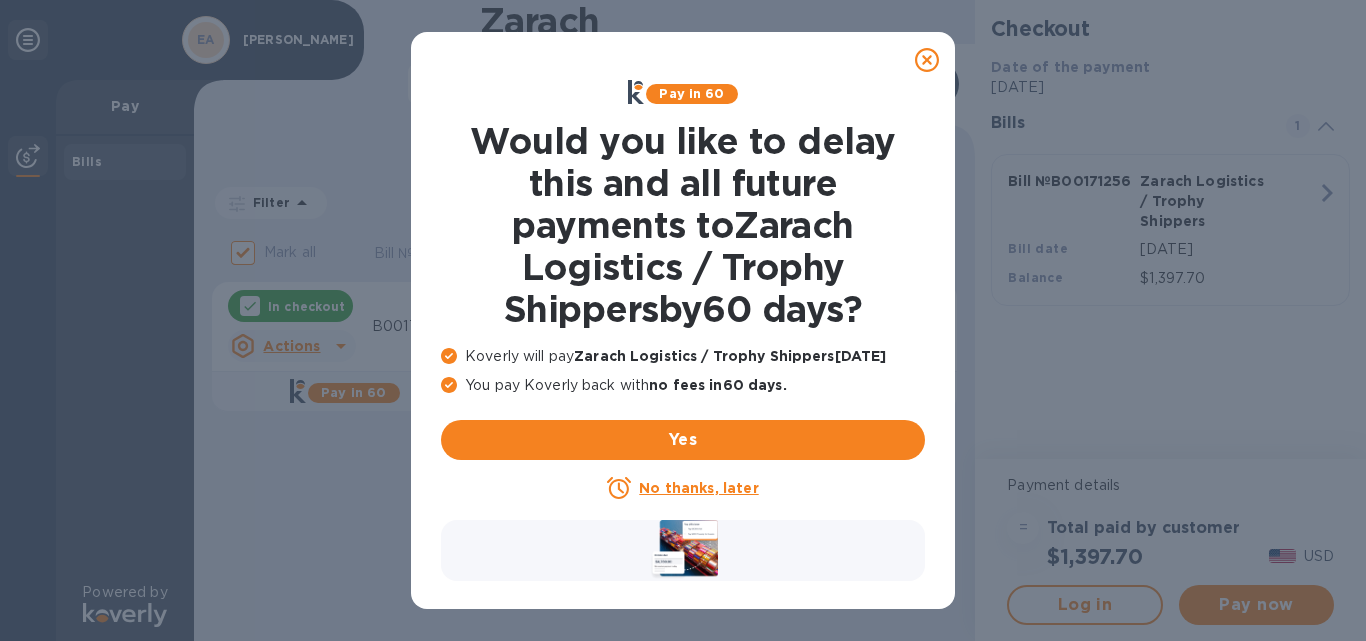click 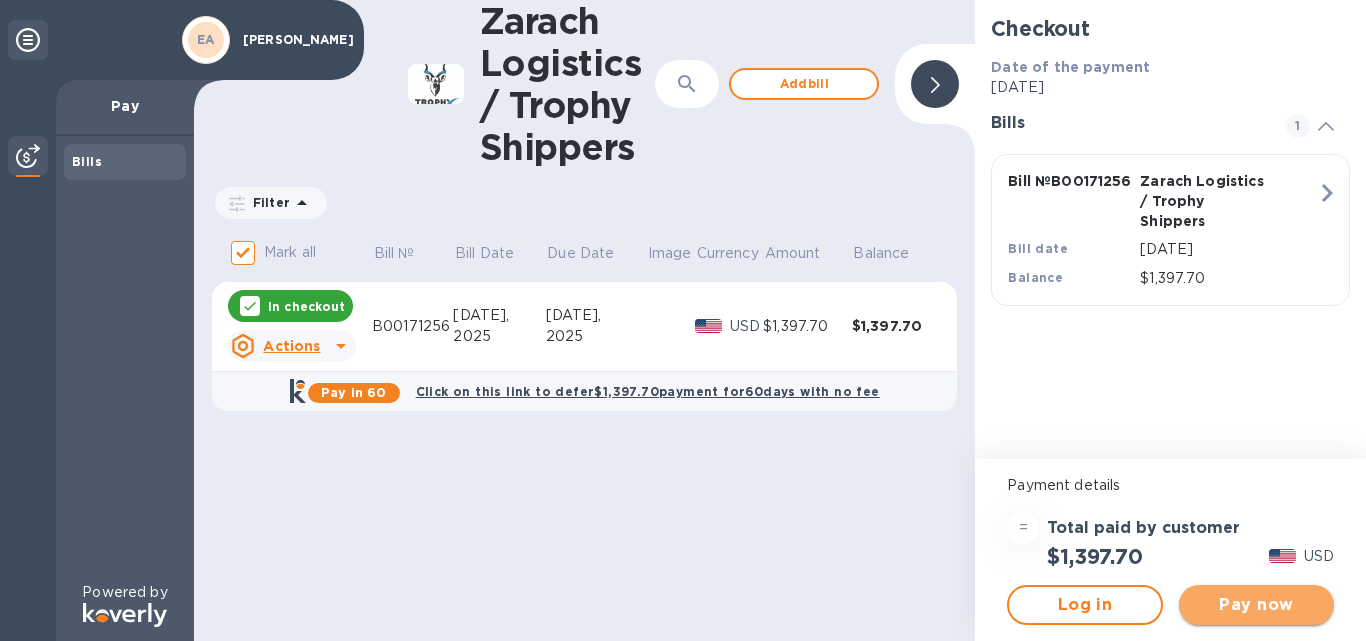 click on "Pay now" at bounding box center [1256, 605] 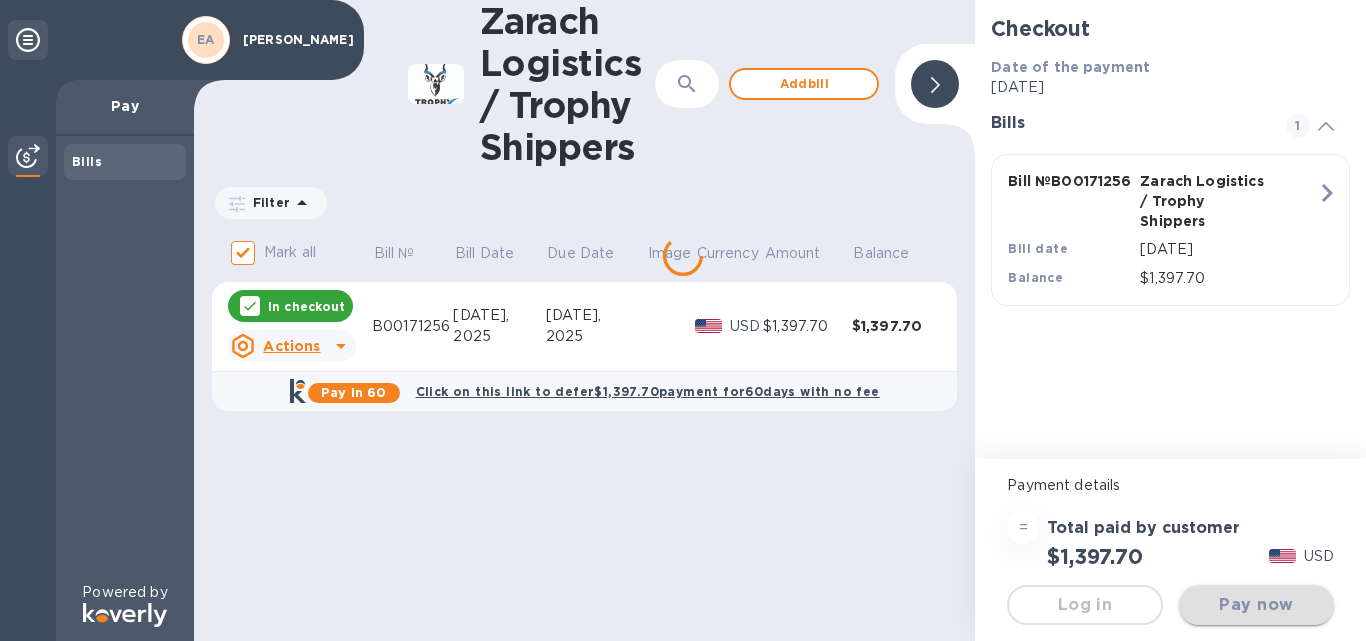 scroll, scrollTop: 0, scrollLeft: 0, axis: both 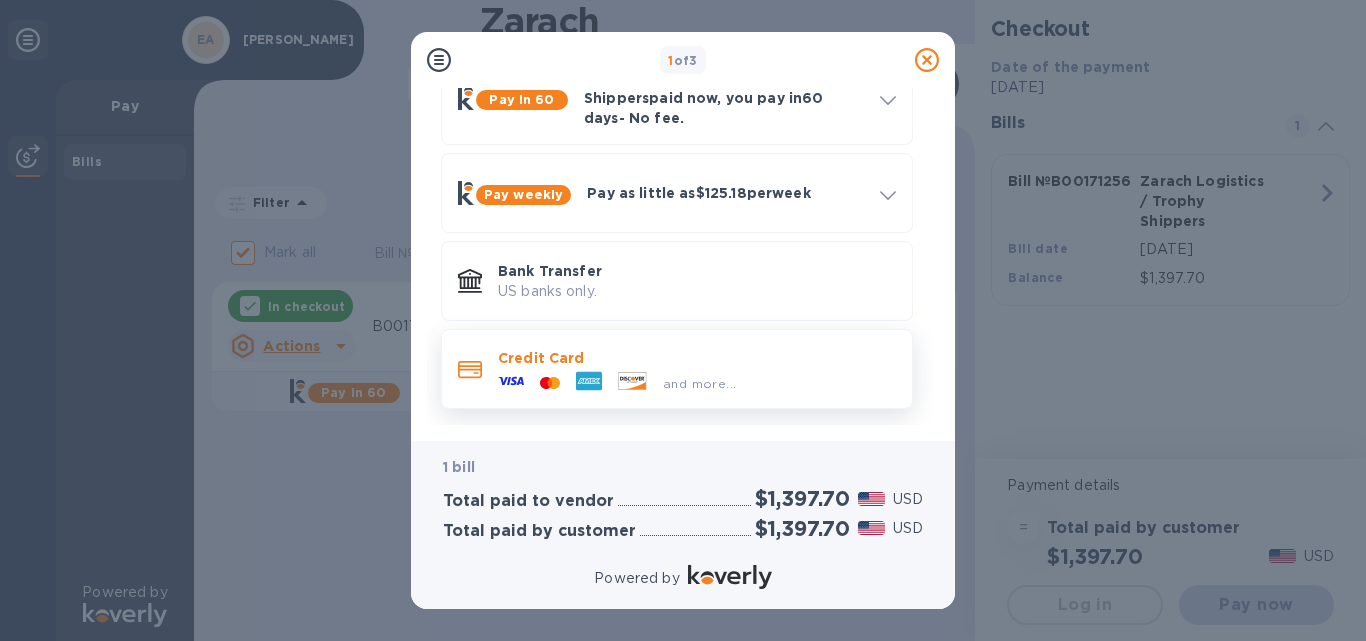 click on "Credit Card" at bounding box center (697, 358) 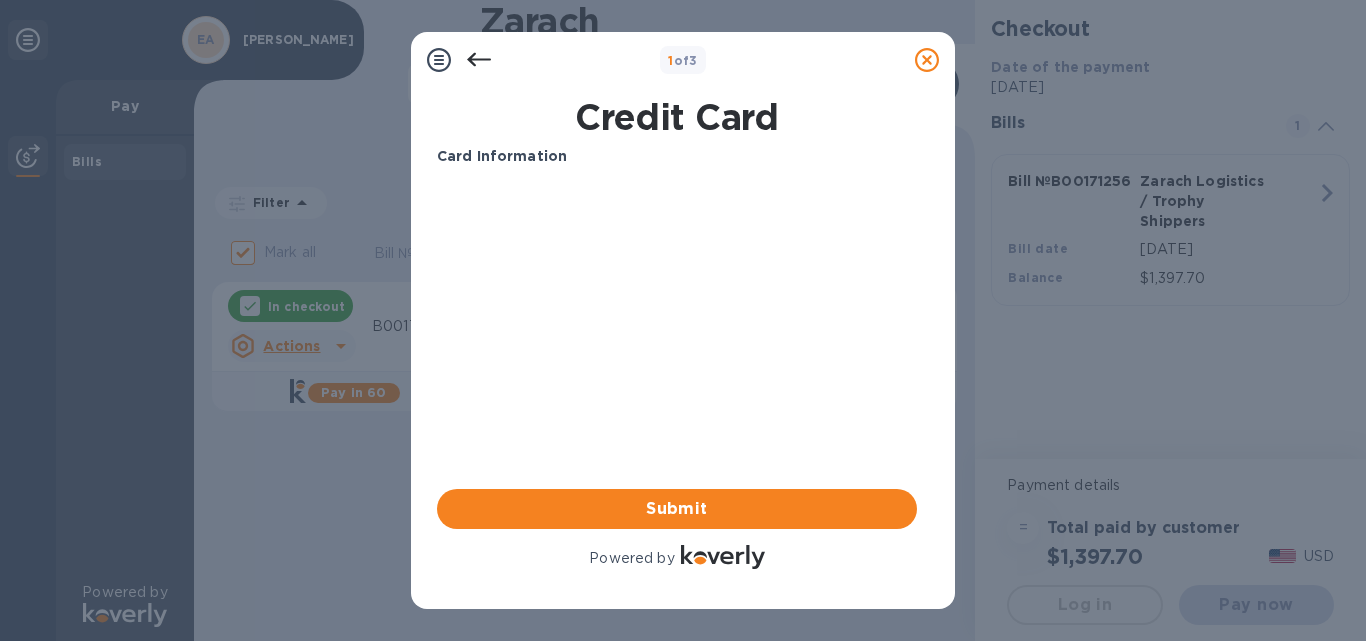 scroll, scrollTop: 0, scrollLeft: 0, axis: both 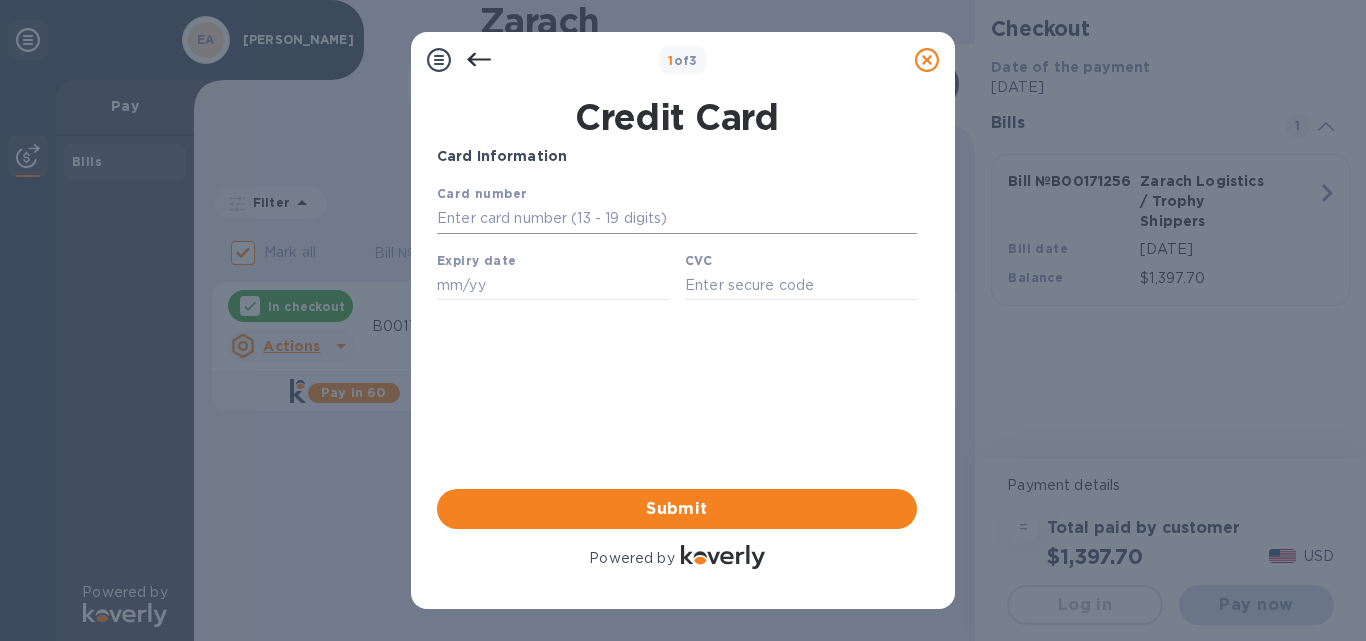 click at bounding box center [677, 219] 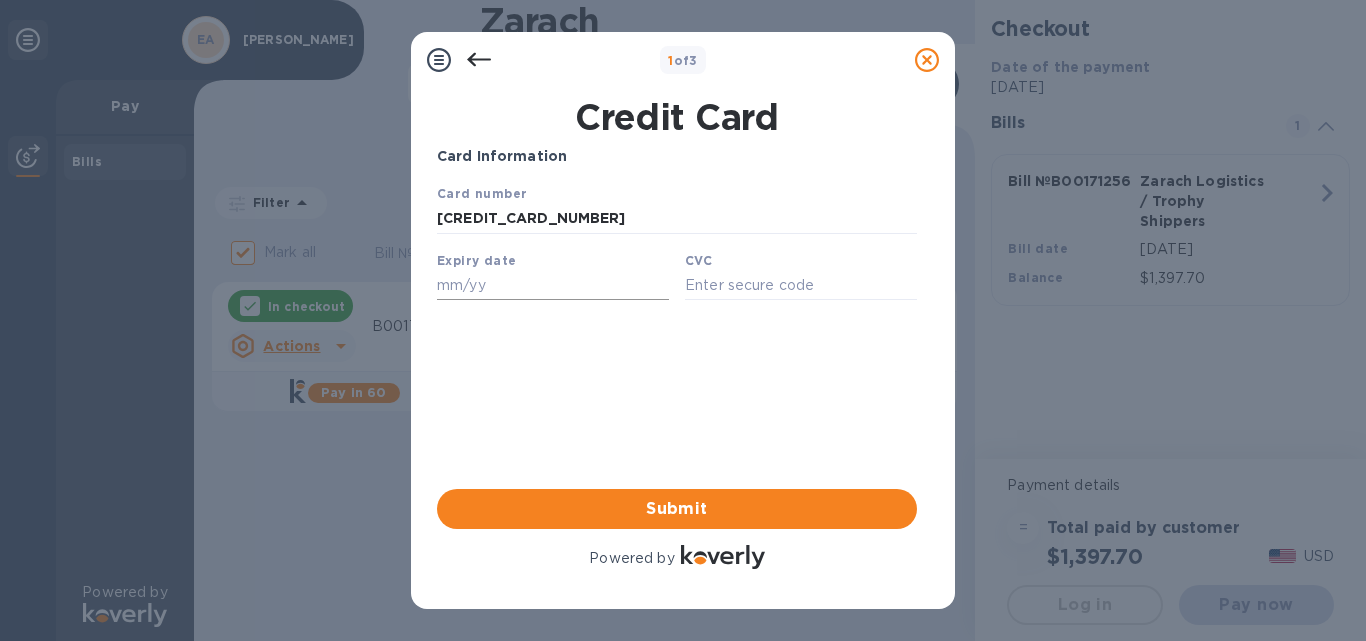 type on "[CREDIT_CARD_NUMBER]" 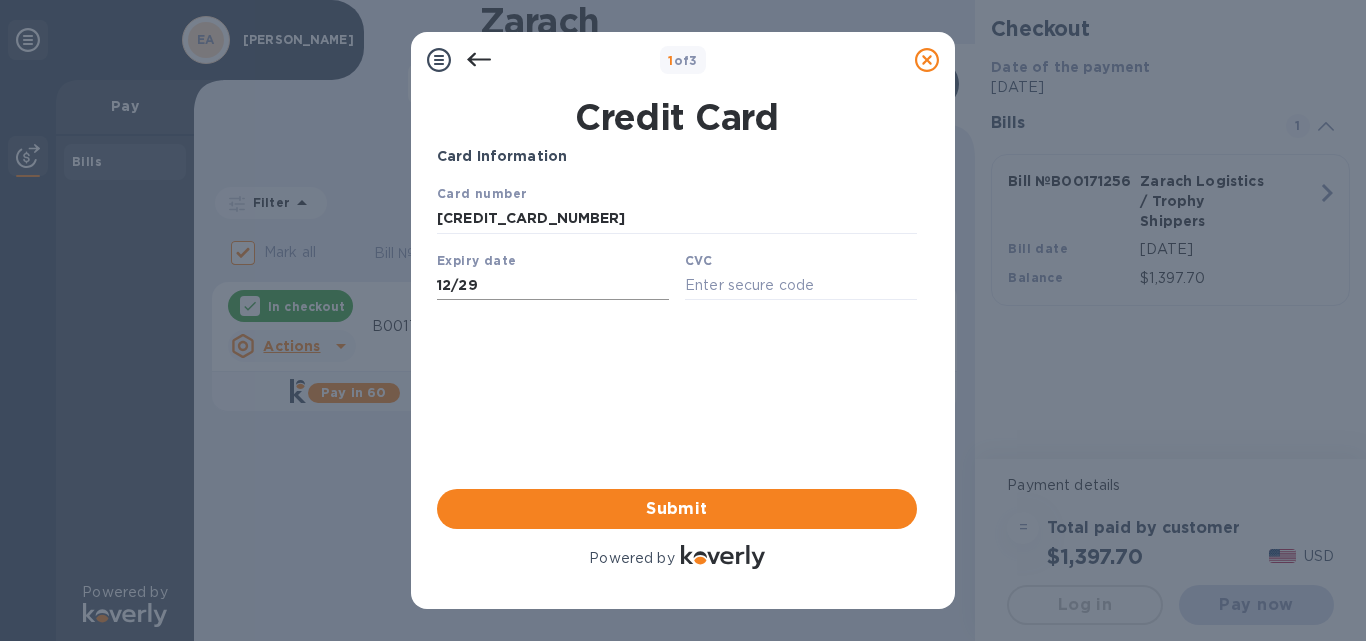 type on "12/29" 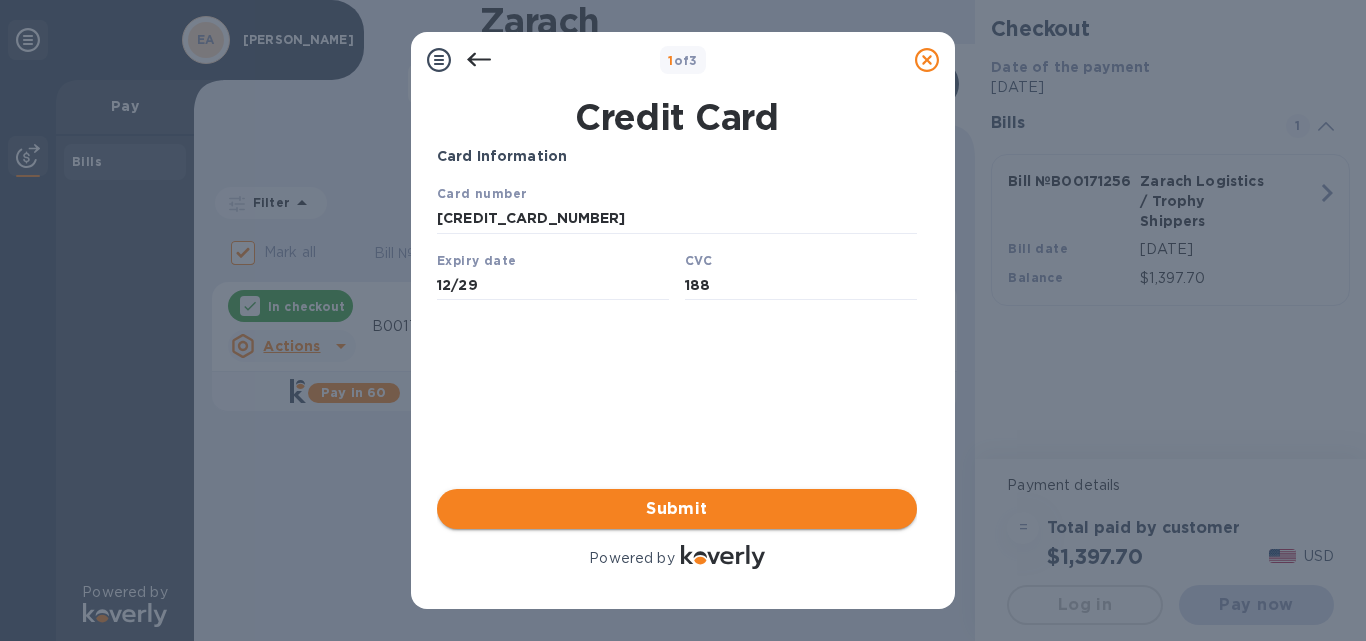 type on "188" 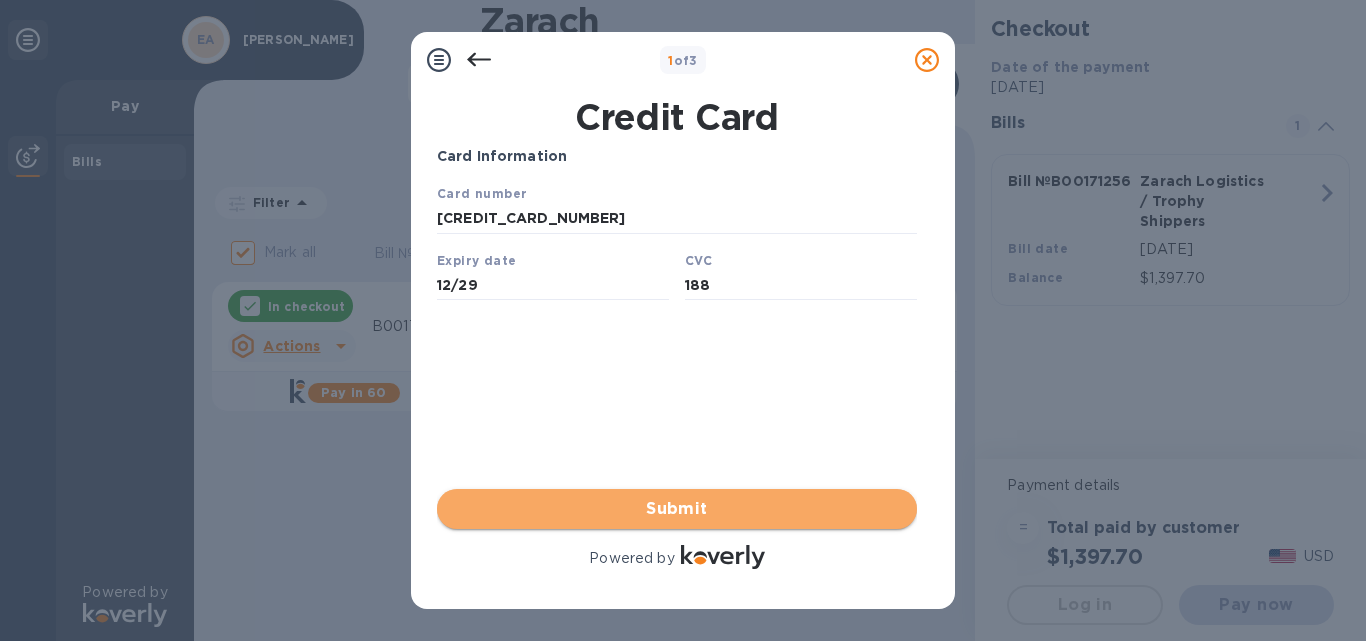 click on "Submit" at bounding box center (677, 509) 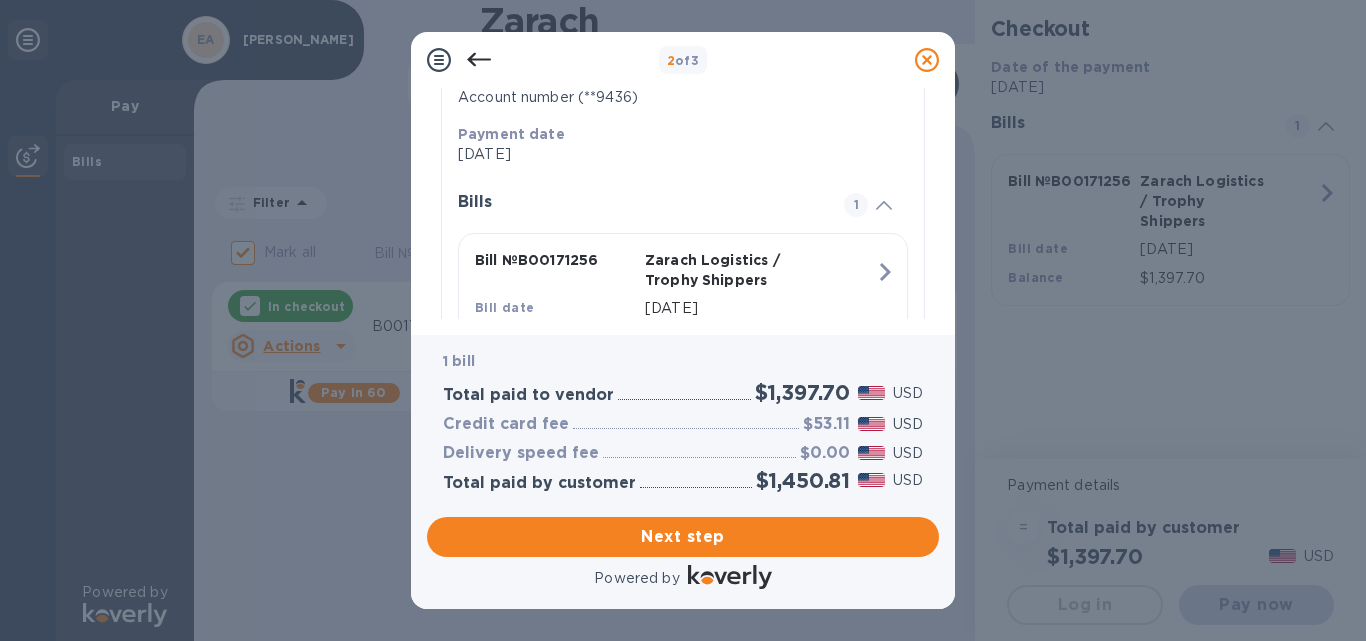 scroll, scrollTop: 376, scrollLeft: 0, axis: vertical 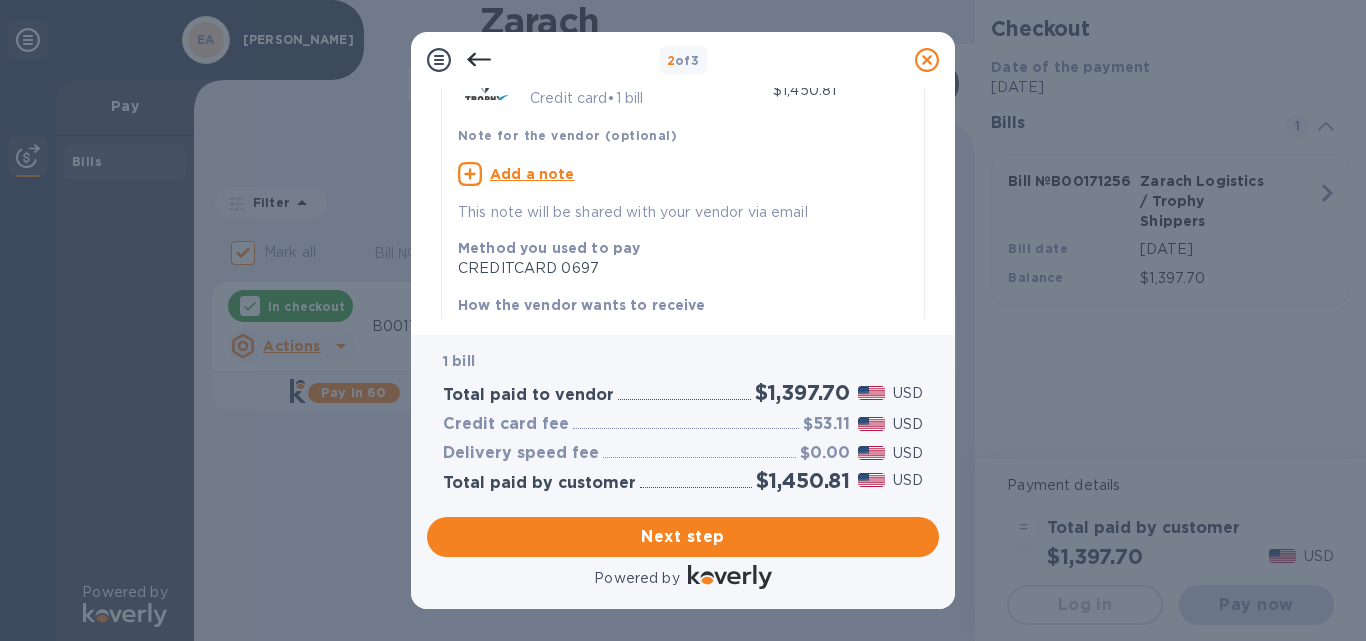 drag, startPoint x: 939, startPoint y: 155, endPoint x: 939, endPoint y: 112, distance: 43 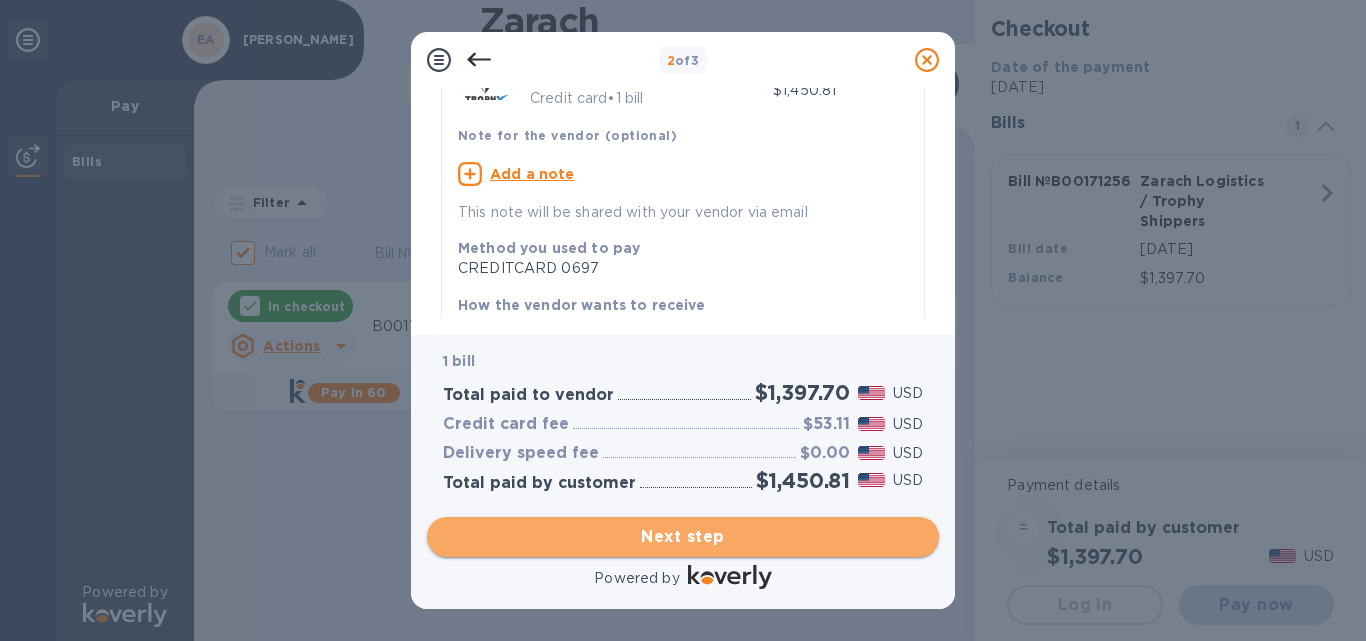 click on "Next step" at bounding box center [683, 537] 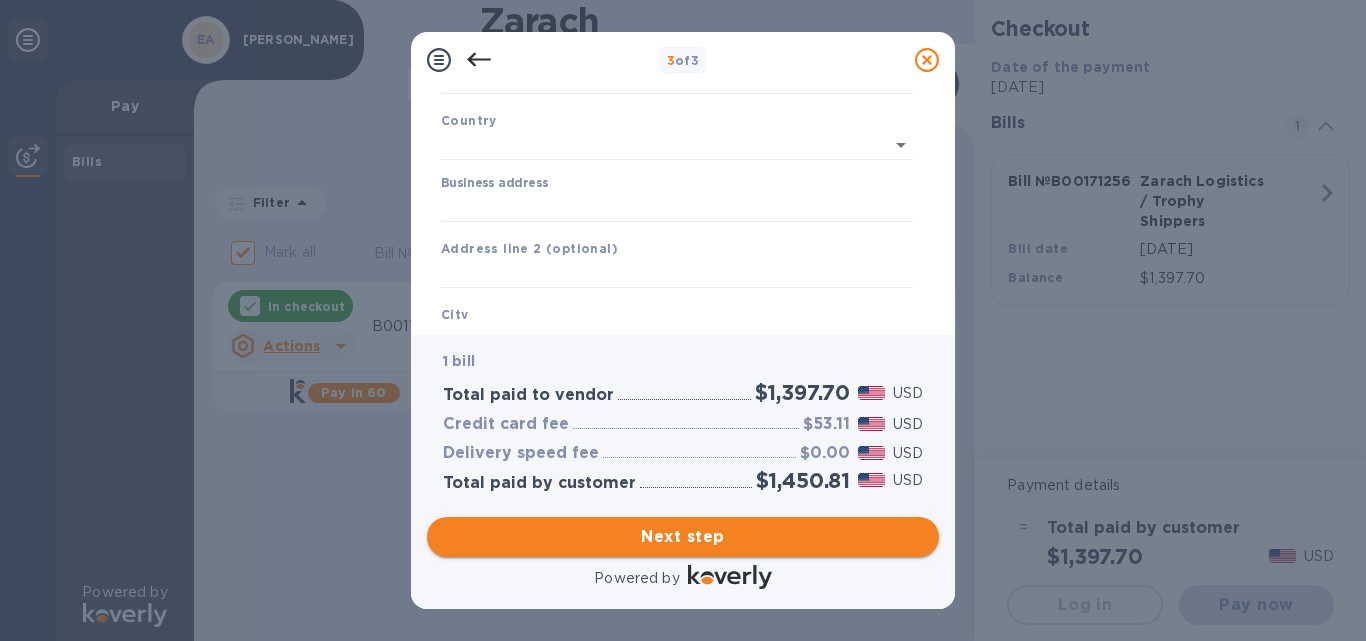 type on "[GEOGRAPHIC_DATA]" 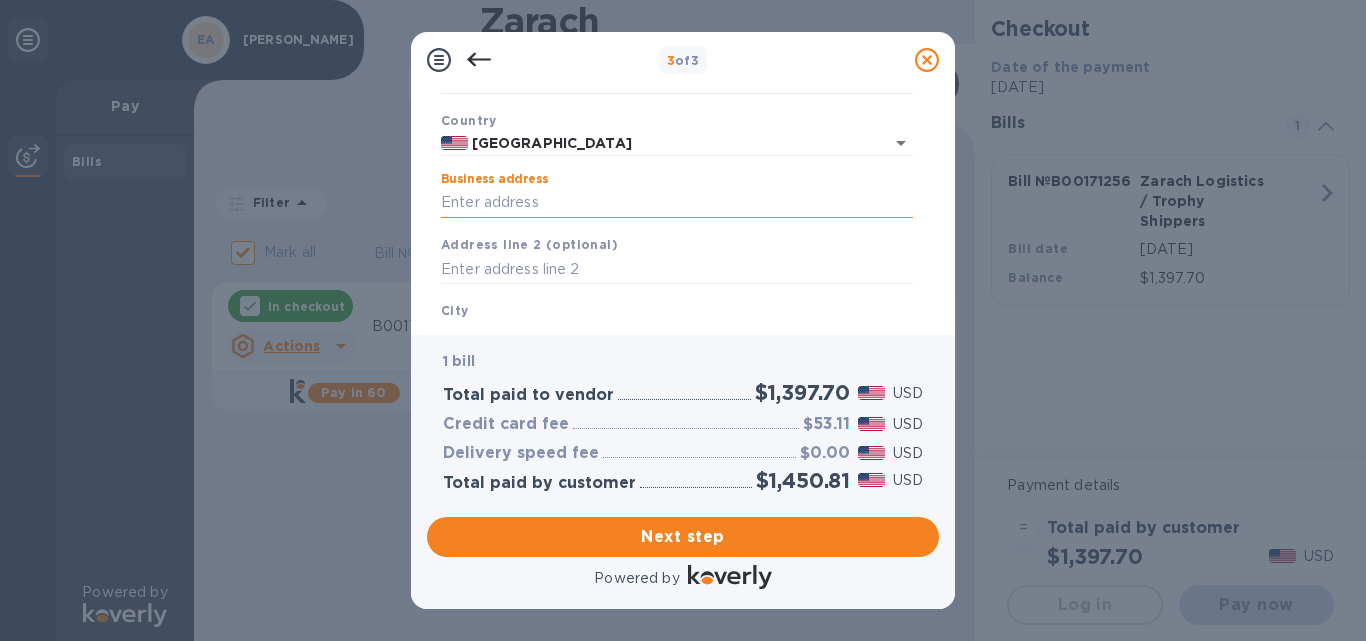click on "Business address" at bounding box center (677, 203) 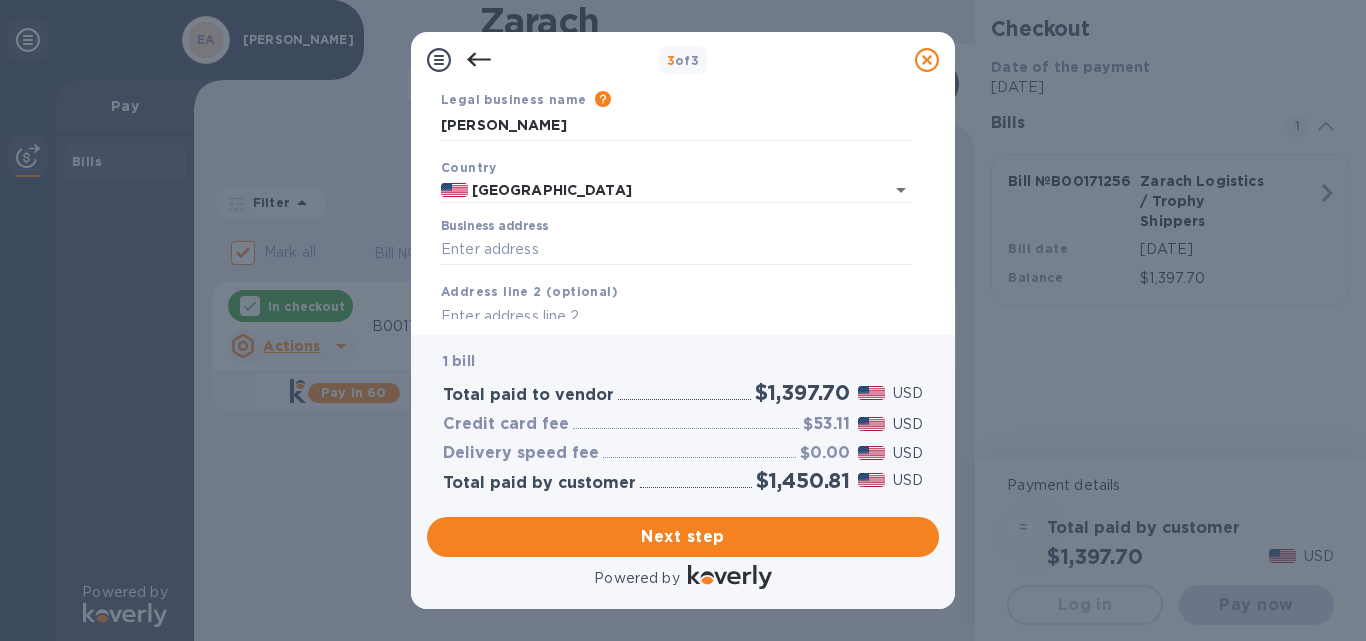 scroll, scrollTop: 78, scrollLeft: 0, axis: vertical 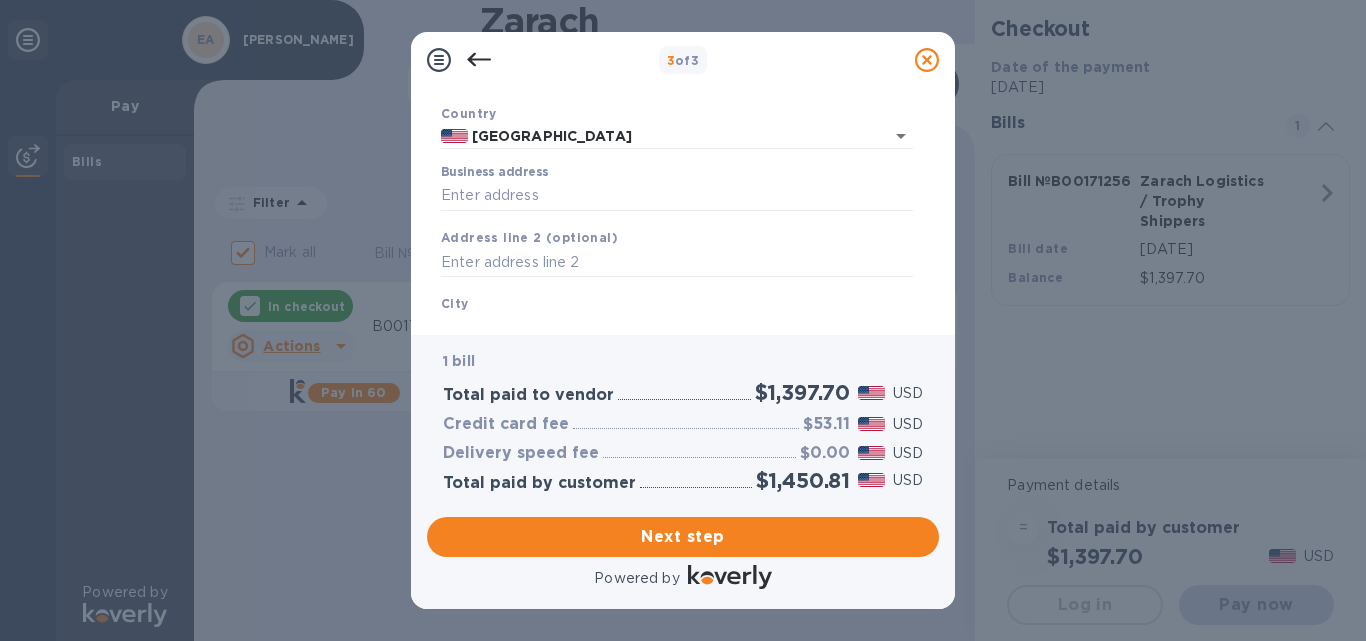 click on "Business address" at bounding box center (677, 188) 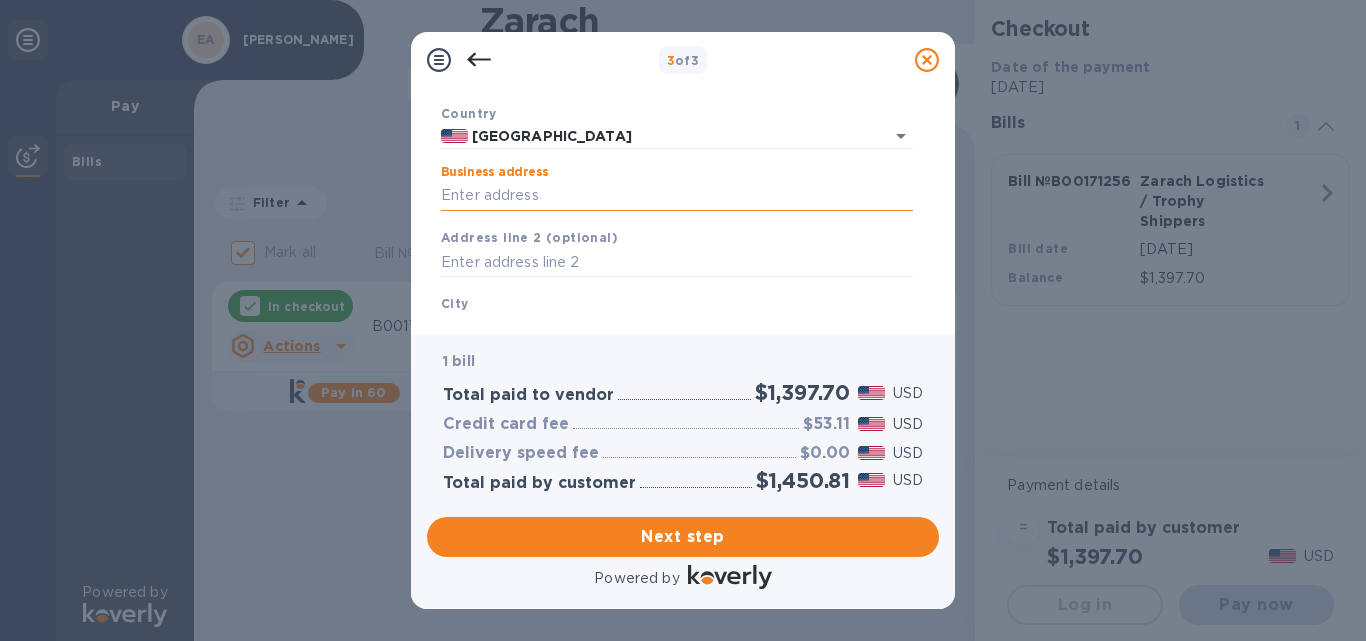 click on "Business address" at bounding box center (677, 196) 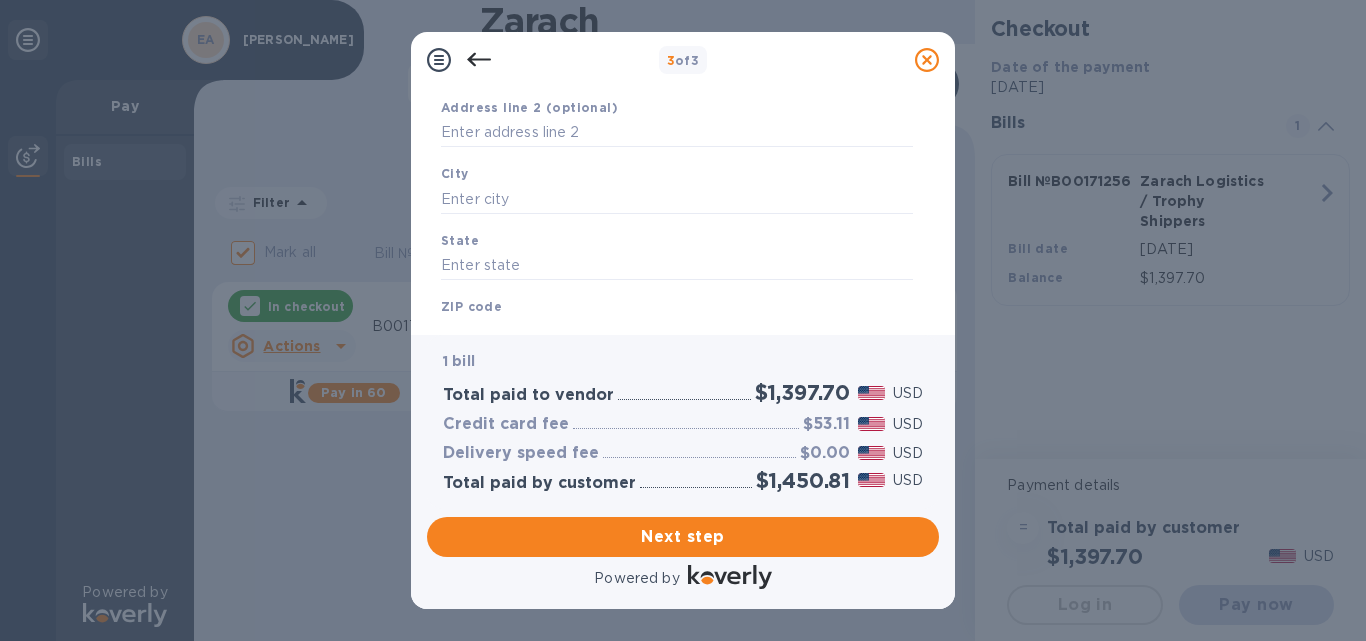 scroll, scrollTop: 281, scrollLeft: 0, axis: vertical 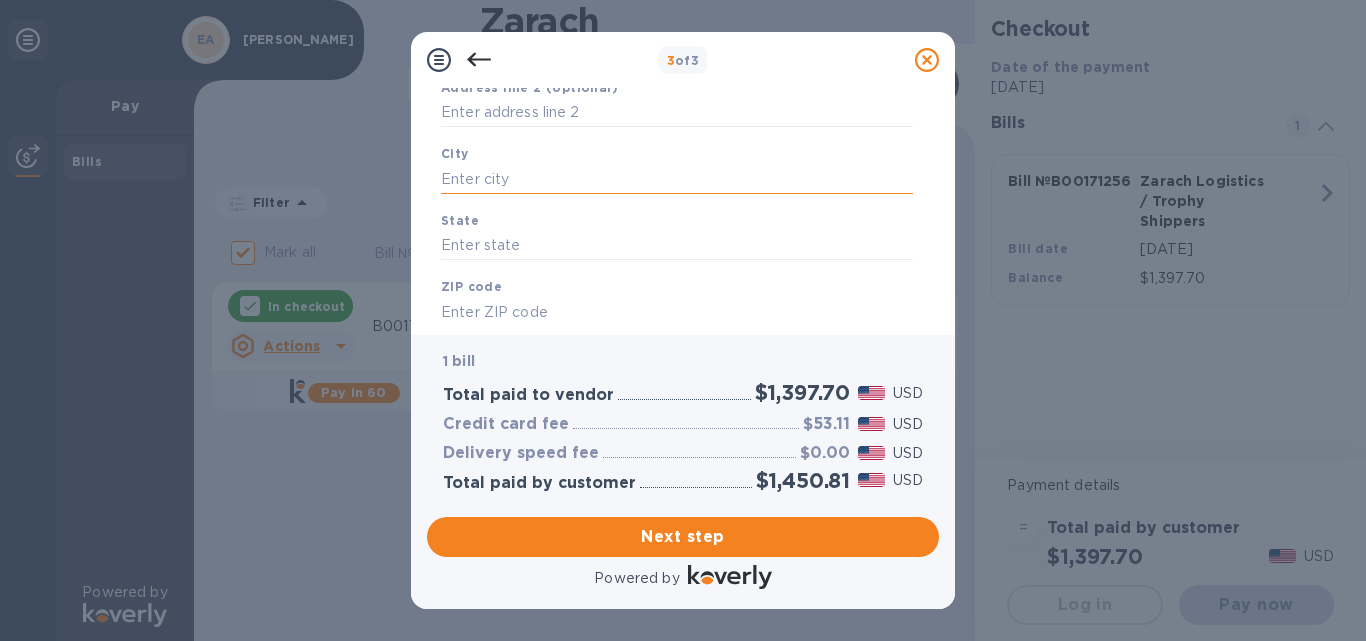 click at bounding box center [677, 179] 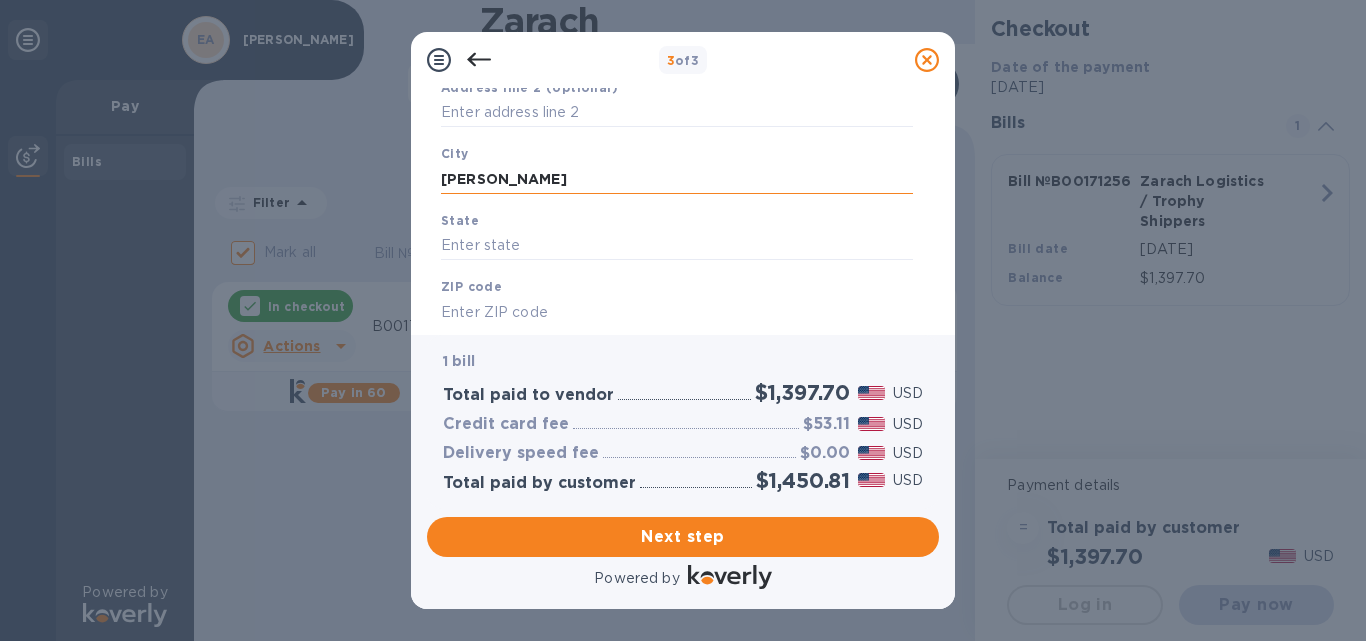 type on "[PERSON_NAME]" 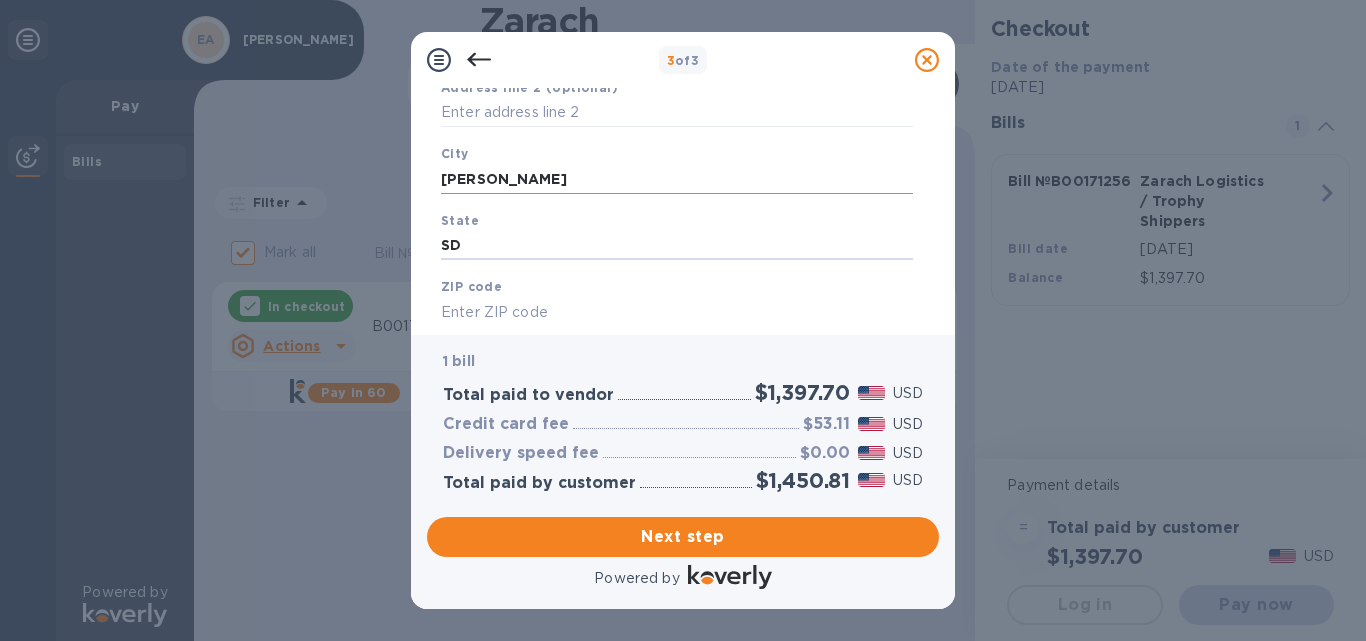 type on "SD" 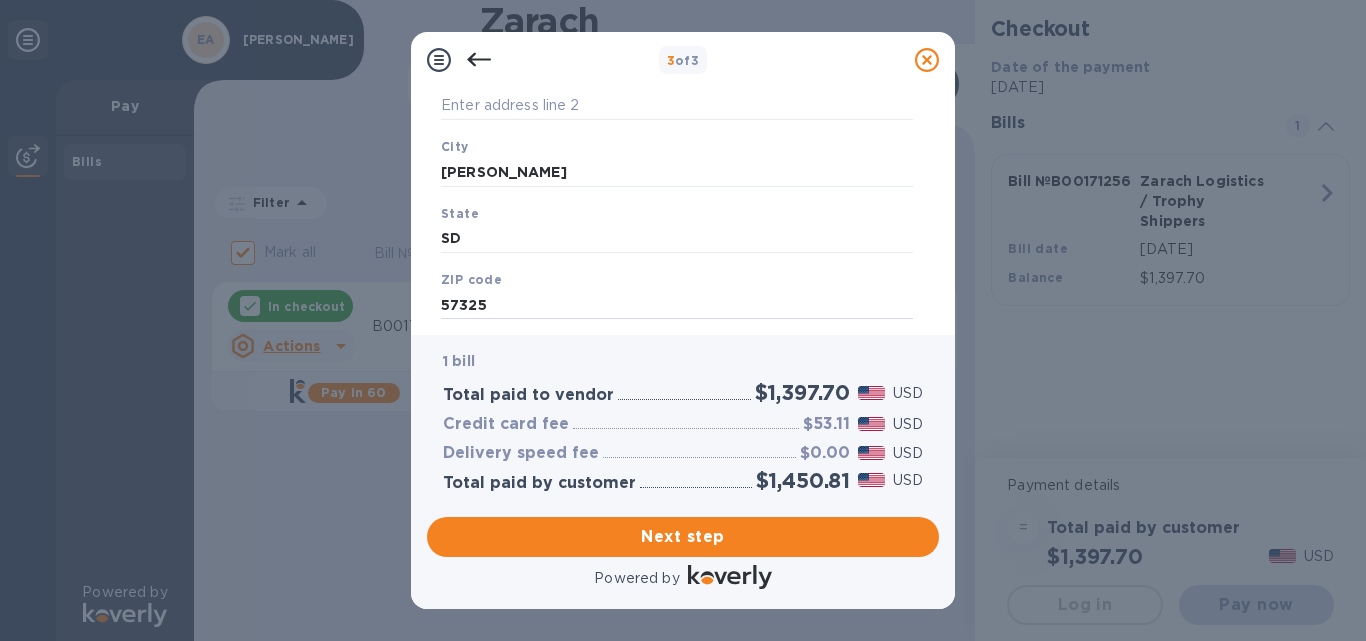 type on "57325" 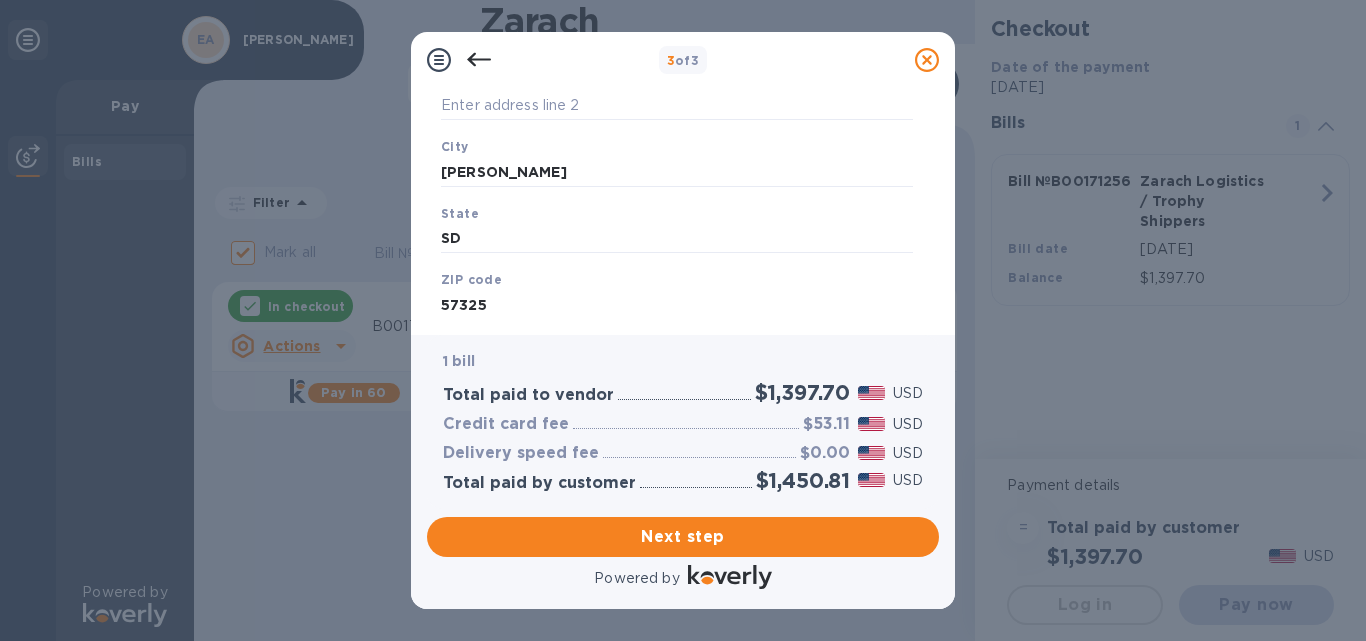scroll, scrollTop: 337, scrollLeft: 0, axis: vertical 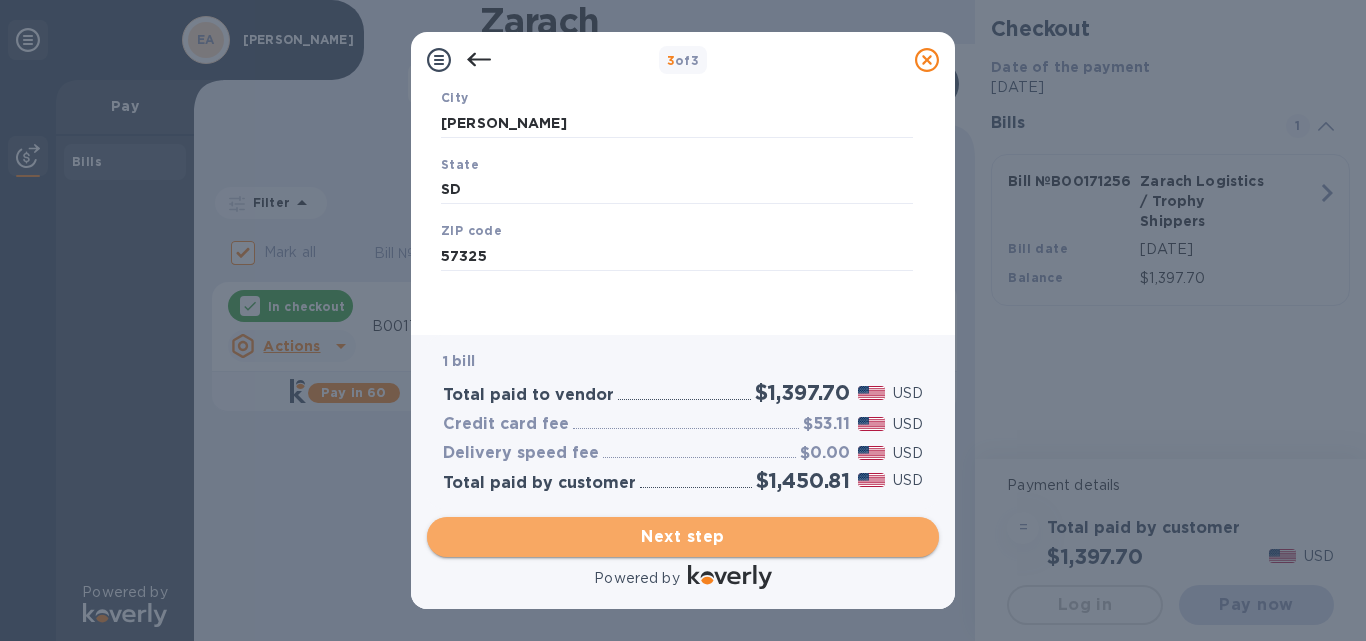 click on "Next step" at bounding box center [683, 537] 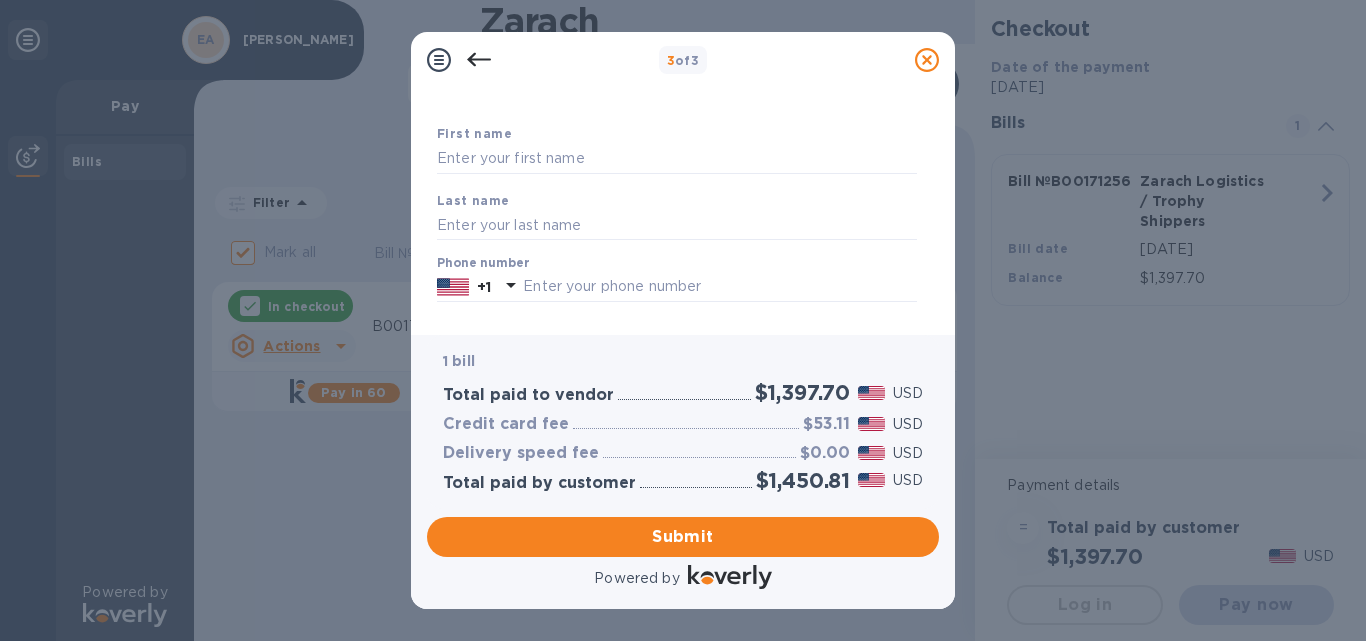 scroll, scrollTop: 96, scrollLeft: 0, axis: vertical 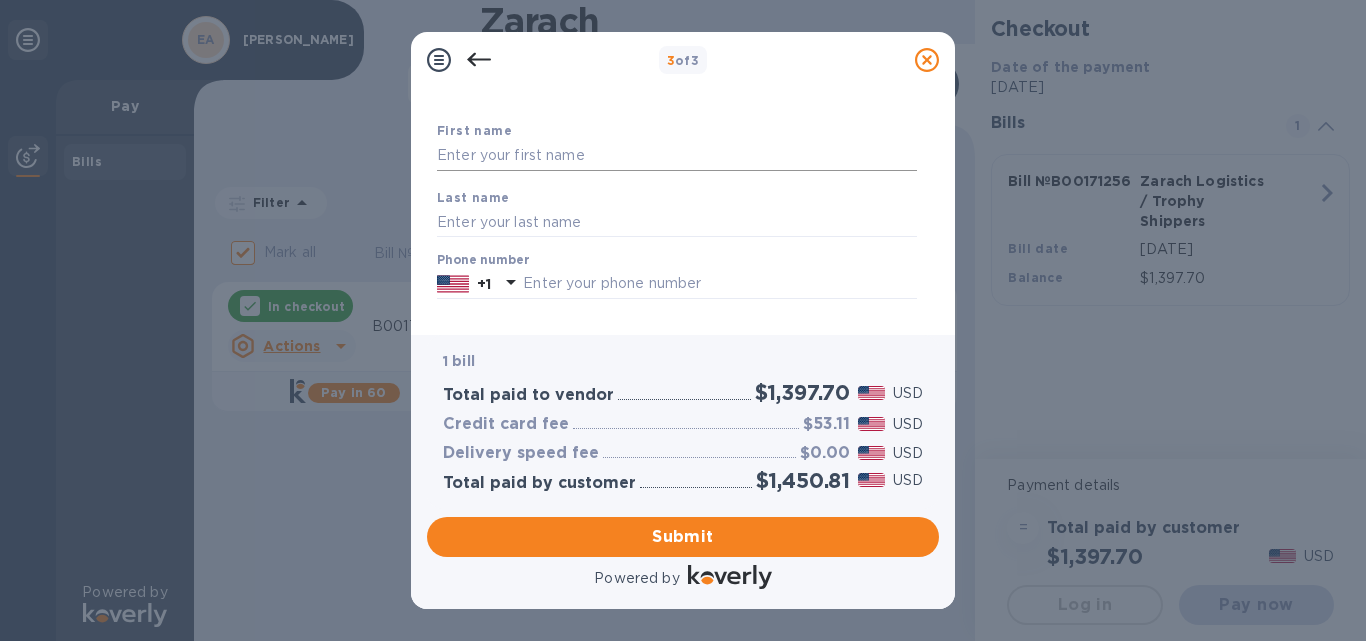 click at bounding box center (677, 156) 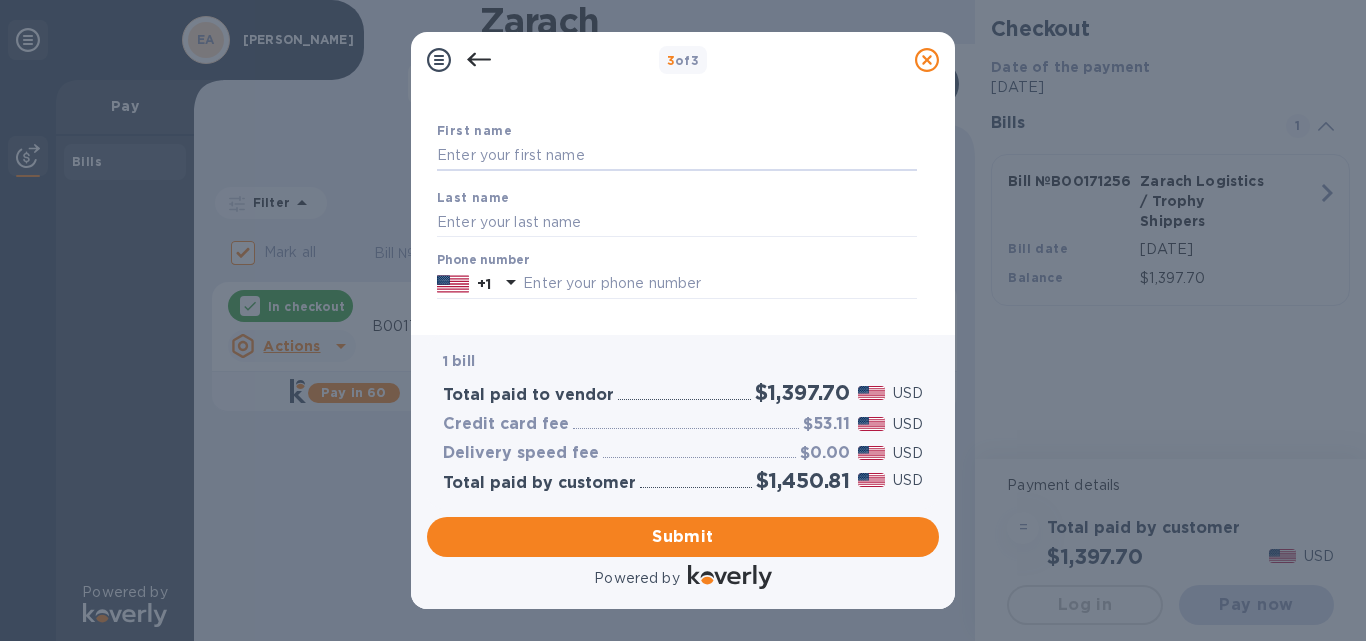 type on "[PERSON_NAME]" 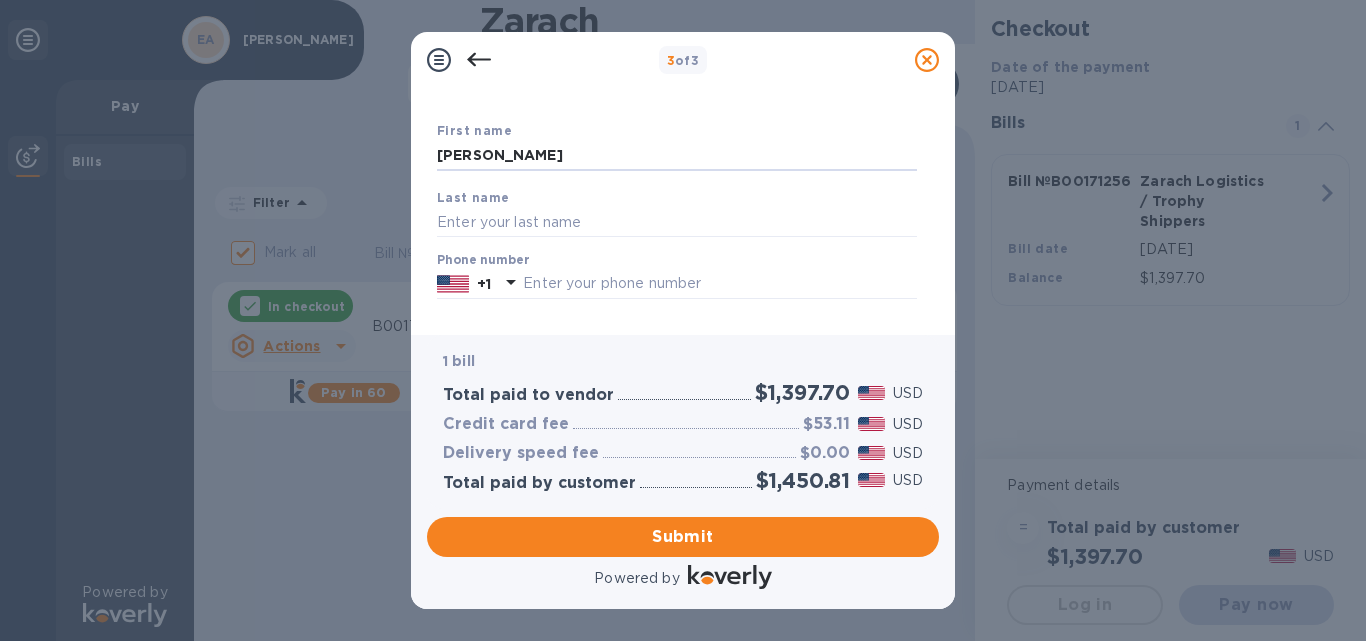 type on "[PERSON_NAME]" 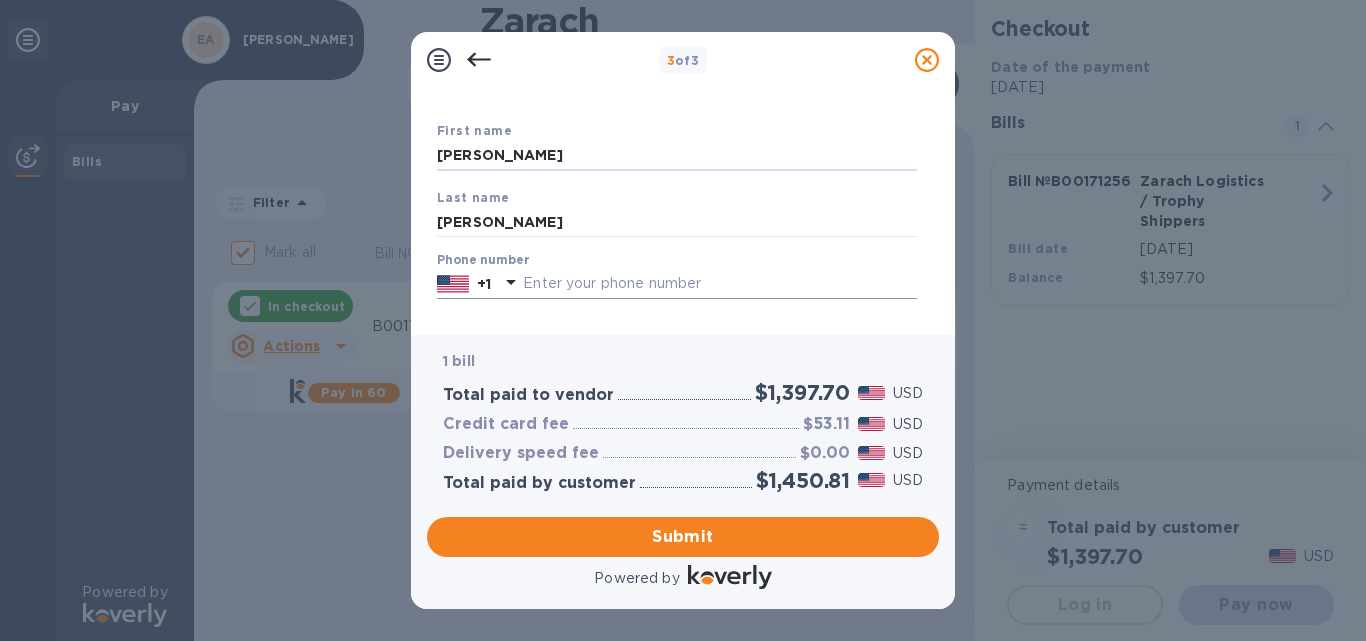click at bounding box center (720, 284) 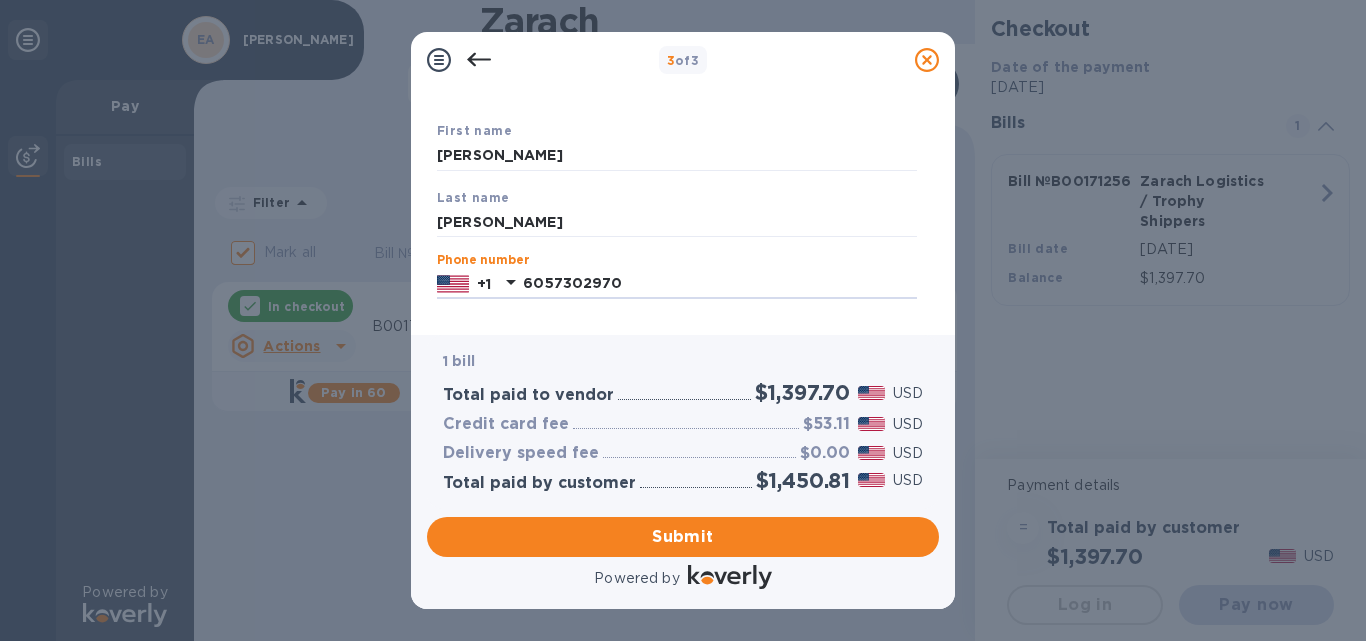 type on "6057302970" 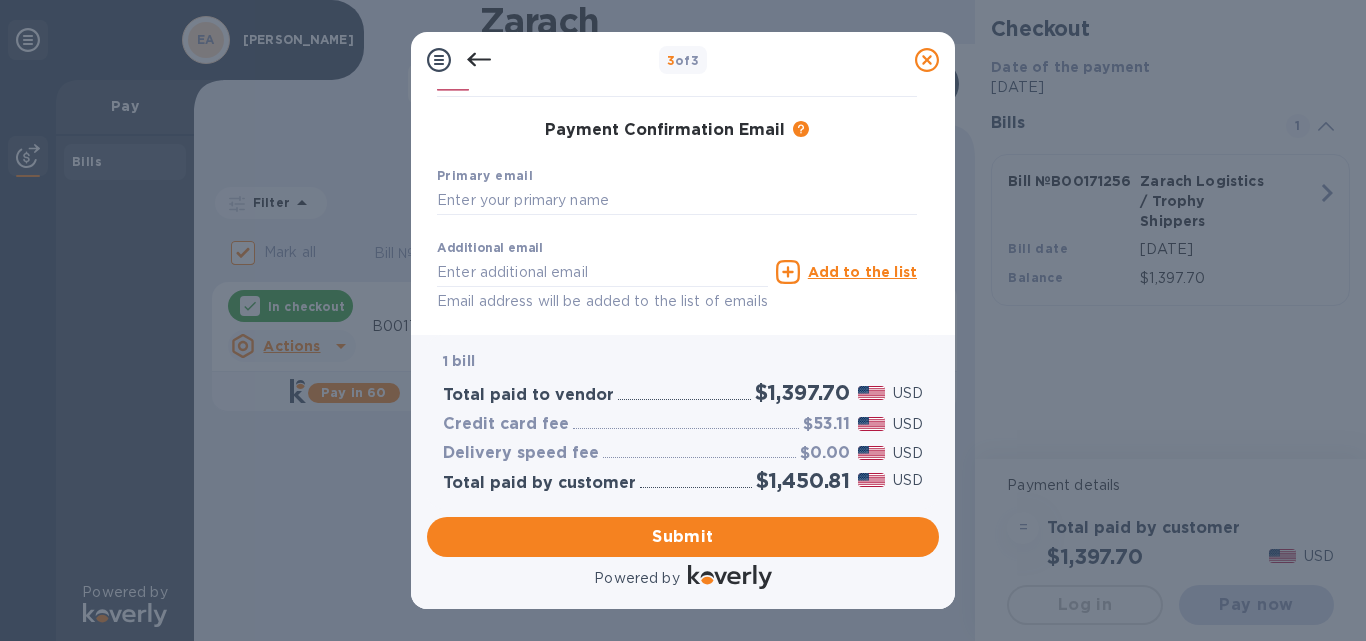 scroll, scrollTop: 304, scrollLeft: 0, axis: vertical 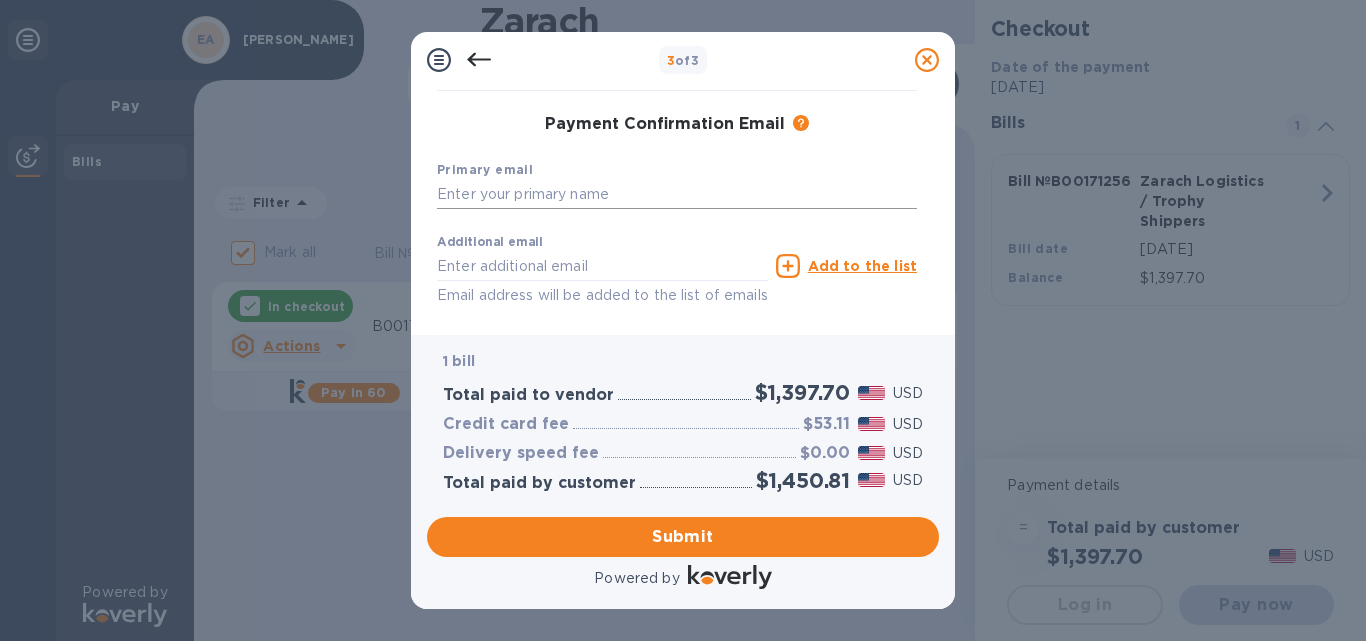 click at bounding box center (677, 195) 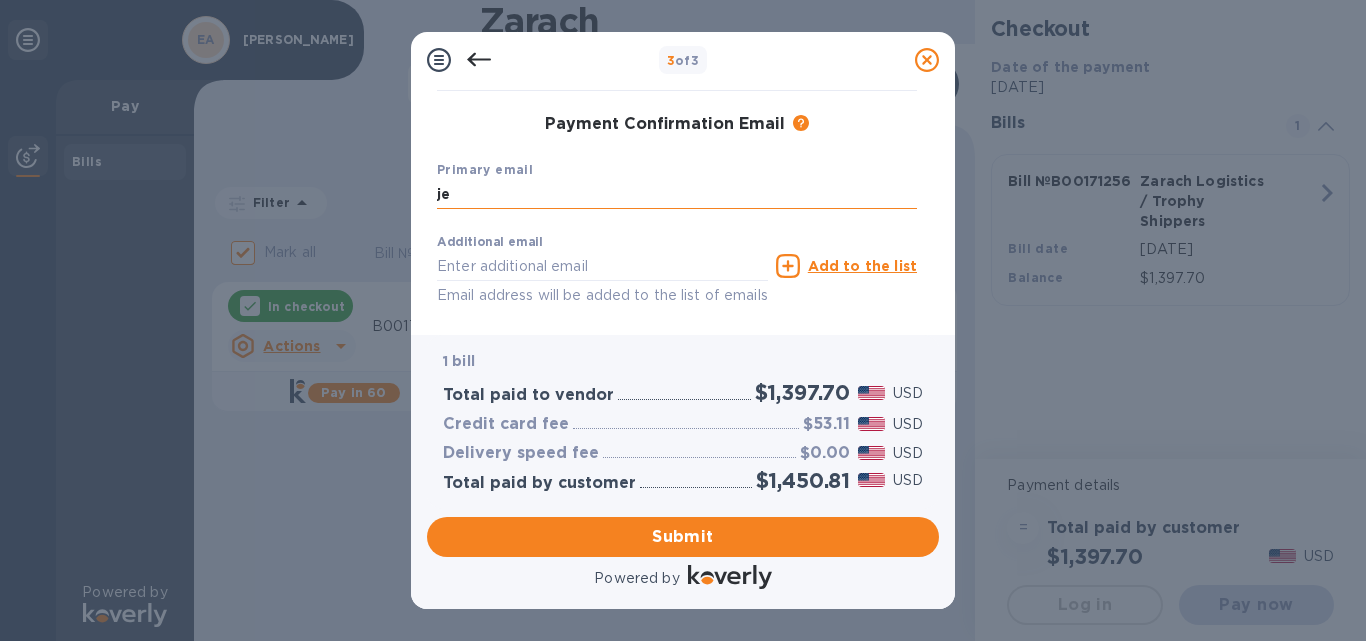 type on "j" 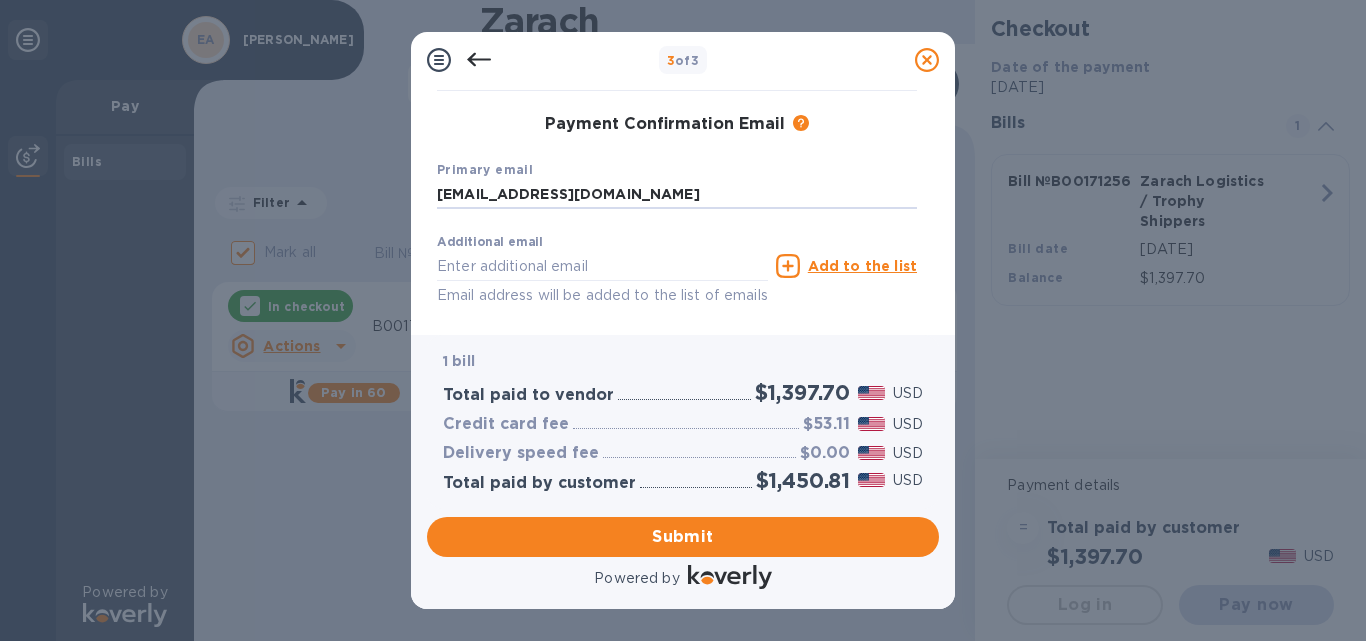 type on "[EMAIL_ADDRESS][DOMAIN_NAME]" 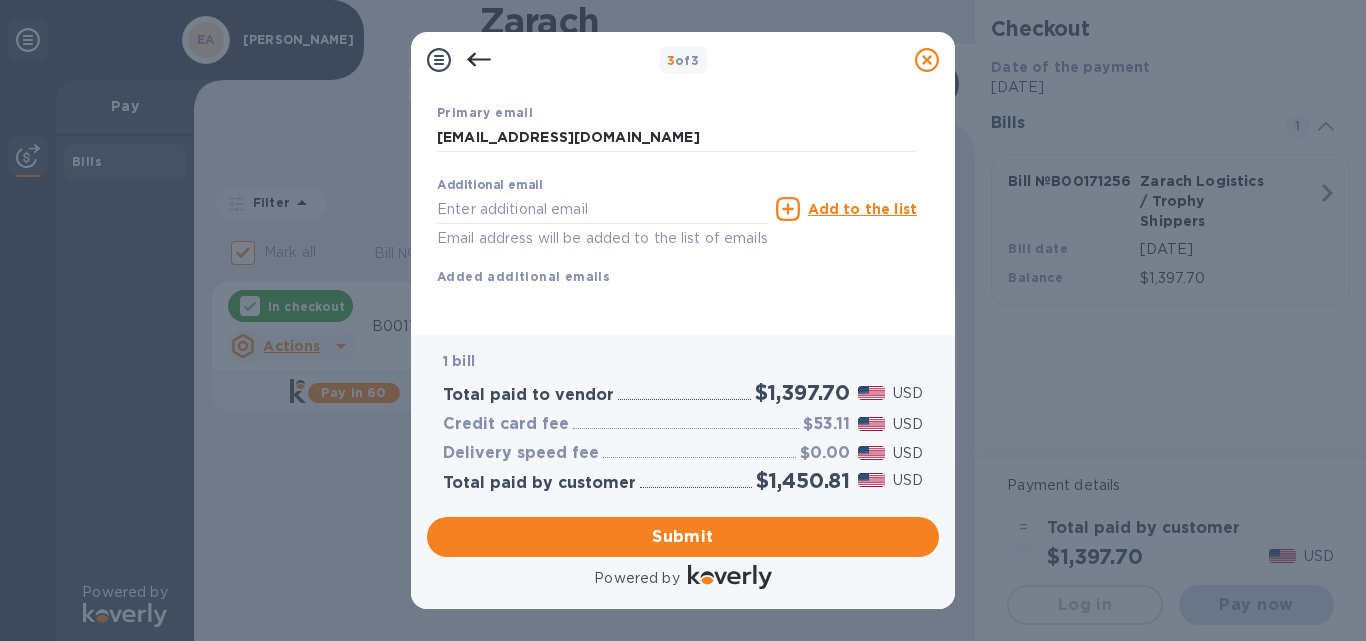 scroll, scrollTop: 384, scrollLeft: 0, axis: vertical 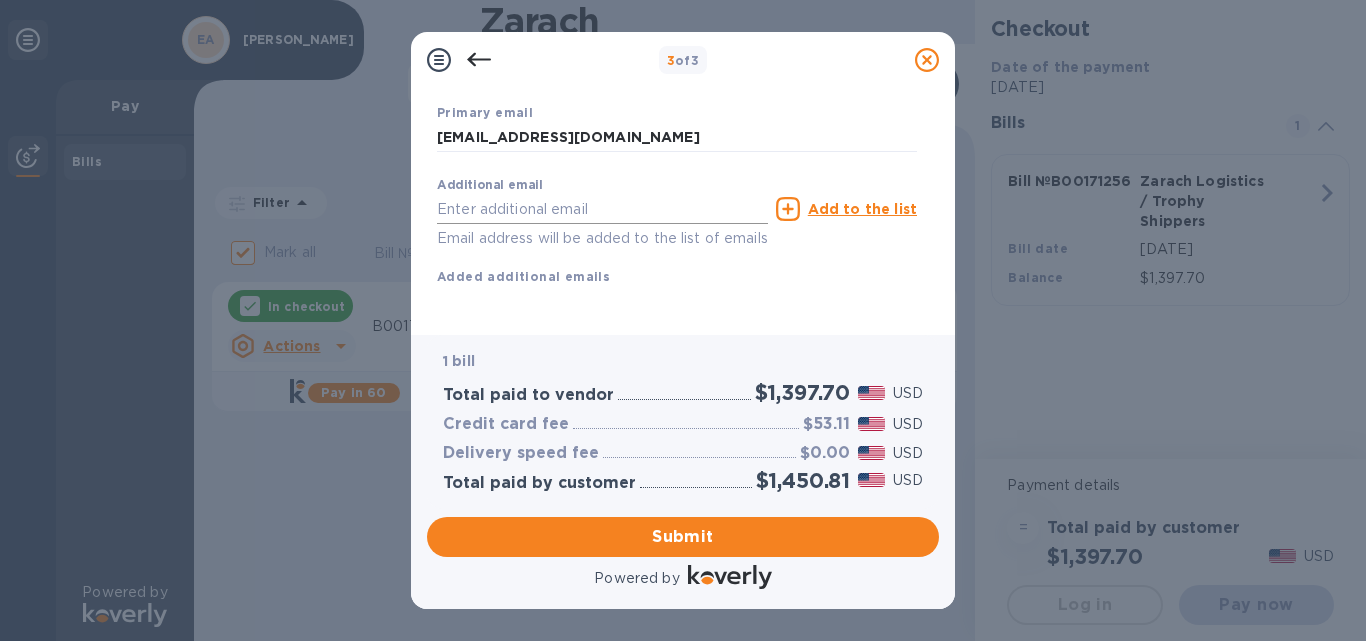 click at bounding box center (602, 209) 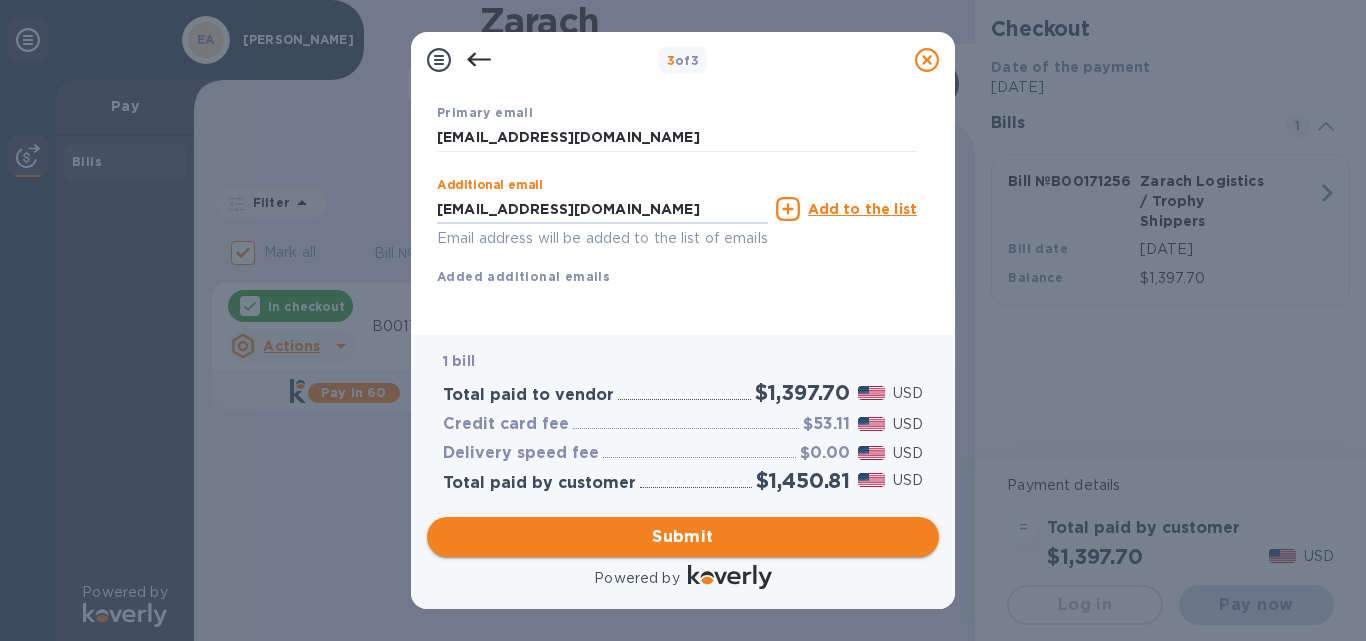 type on "[EMAIL_ADDRESS][DOMAIN_NAME]" 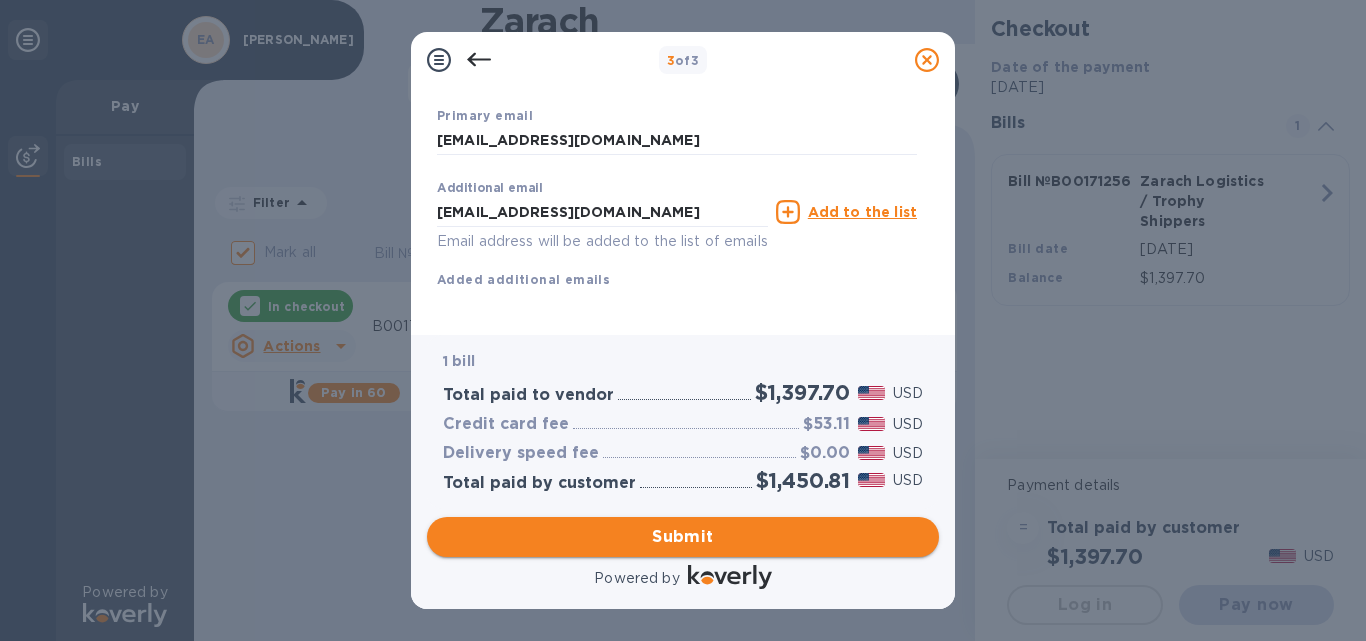 scroll, scrollTop: 410, scrollLeft: 0, axis: vertical 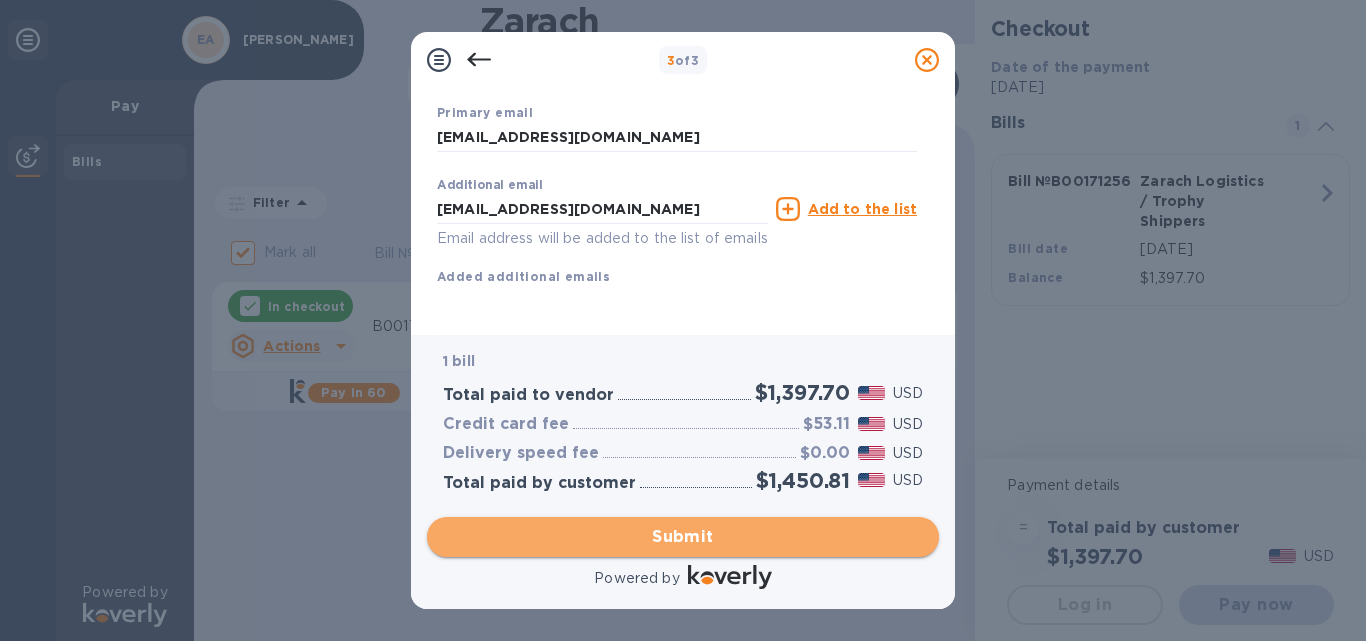 click on "Submit" at bounding box center [683, 537] 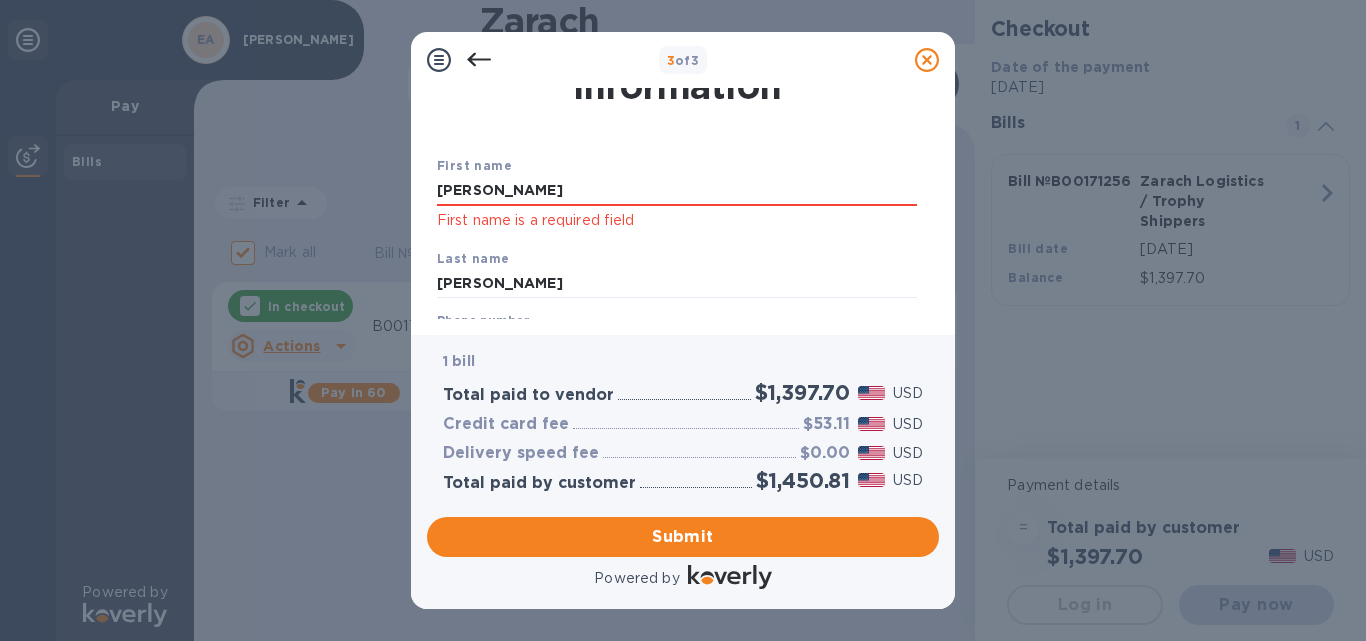 scroll, scrollTop: 66, scrollLeft: 0, axis: vertical 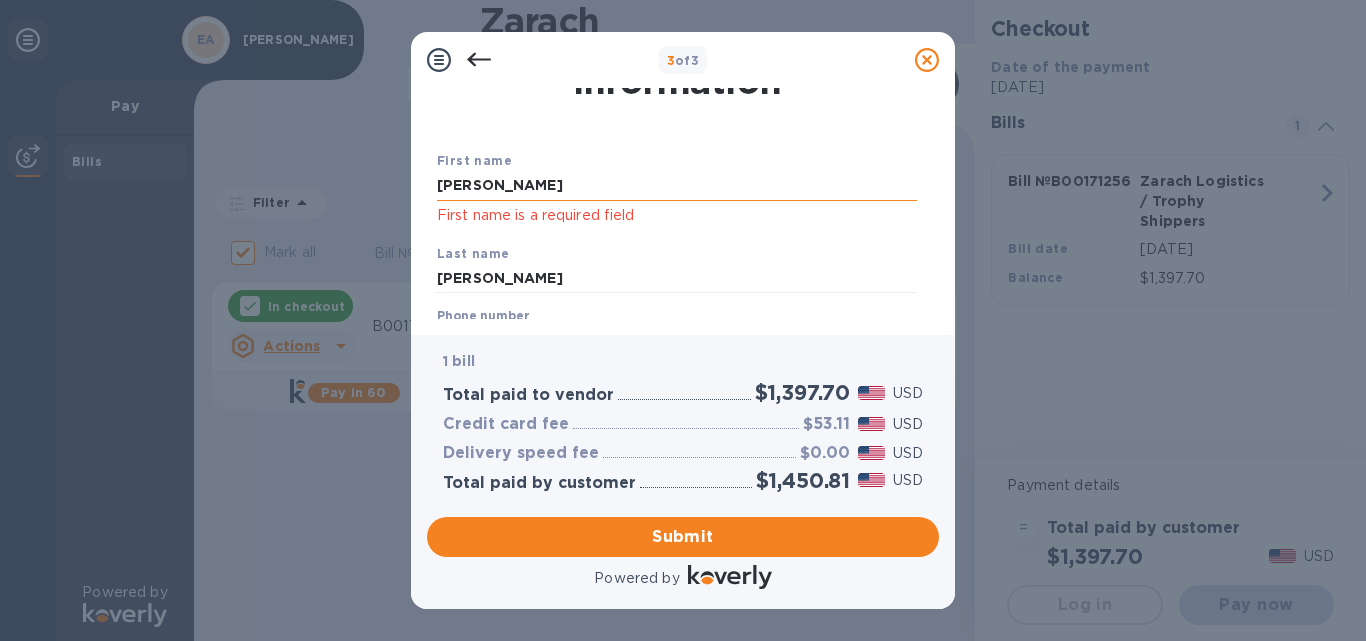 click on "[PERSON_NAME]" at bounding box center (677, 186) 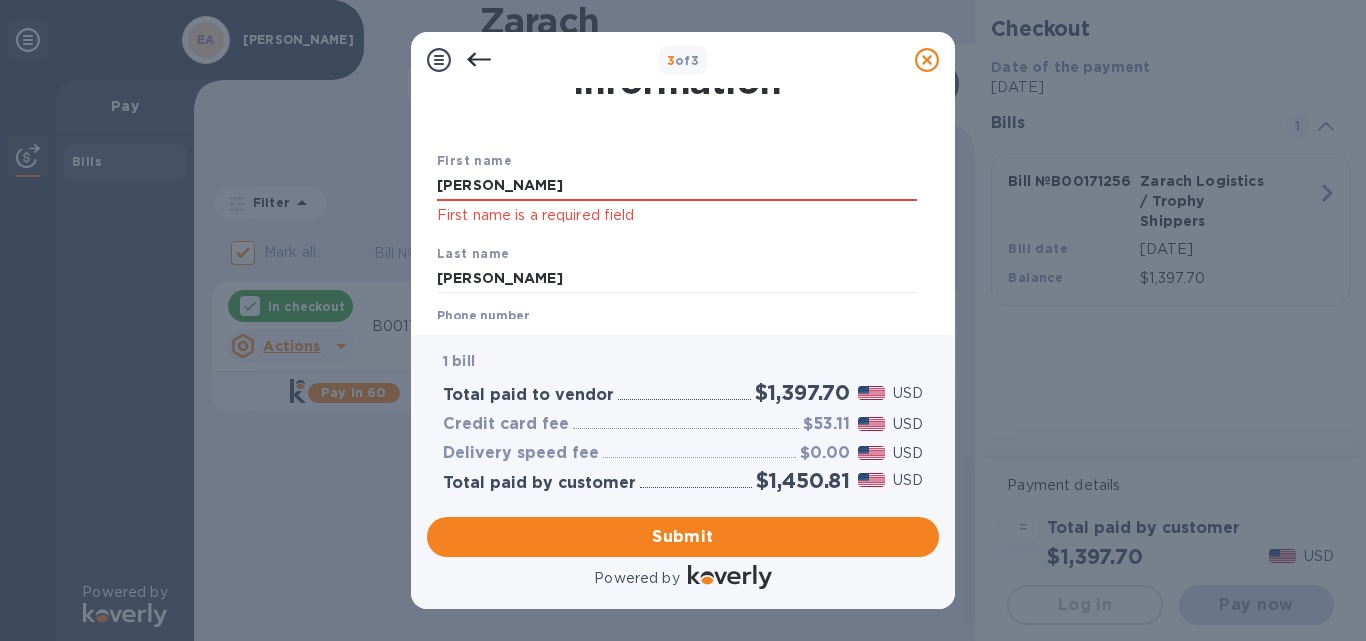 click on "First name [PERSON_NAME] First name is a required field" at bounding box center (677, 188) 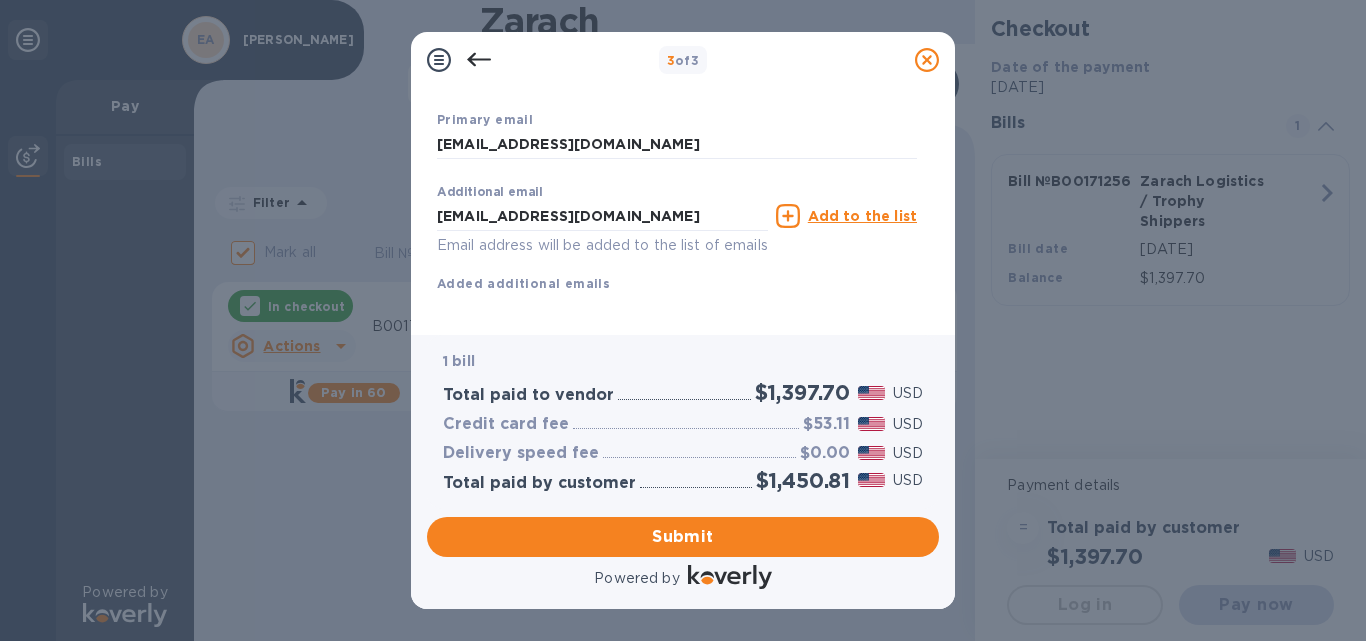 scroll, scrollTop: 410, scrollLeft: 0, axis: vertical 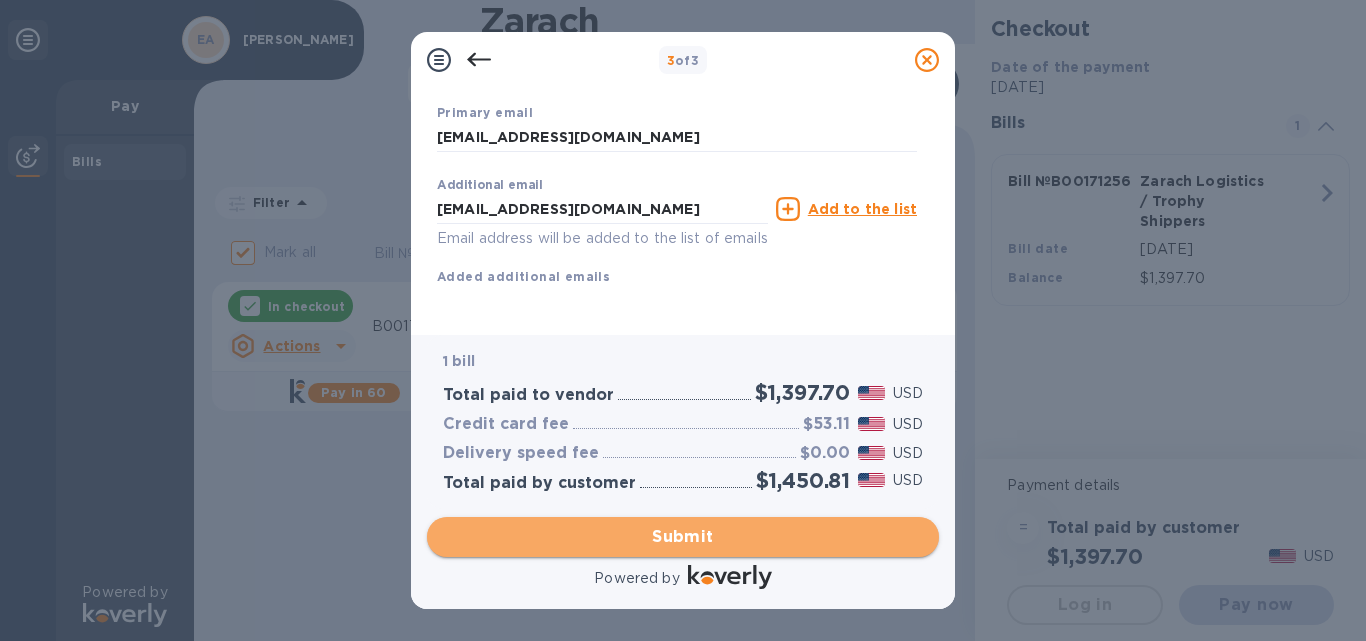 click on "Submit" at bounding box center (683, 537) 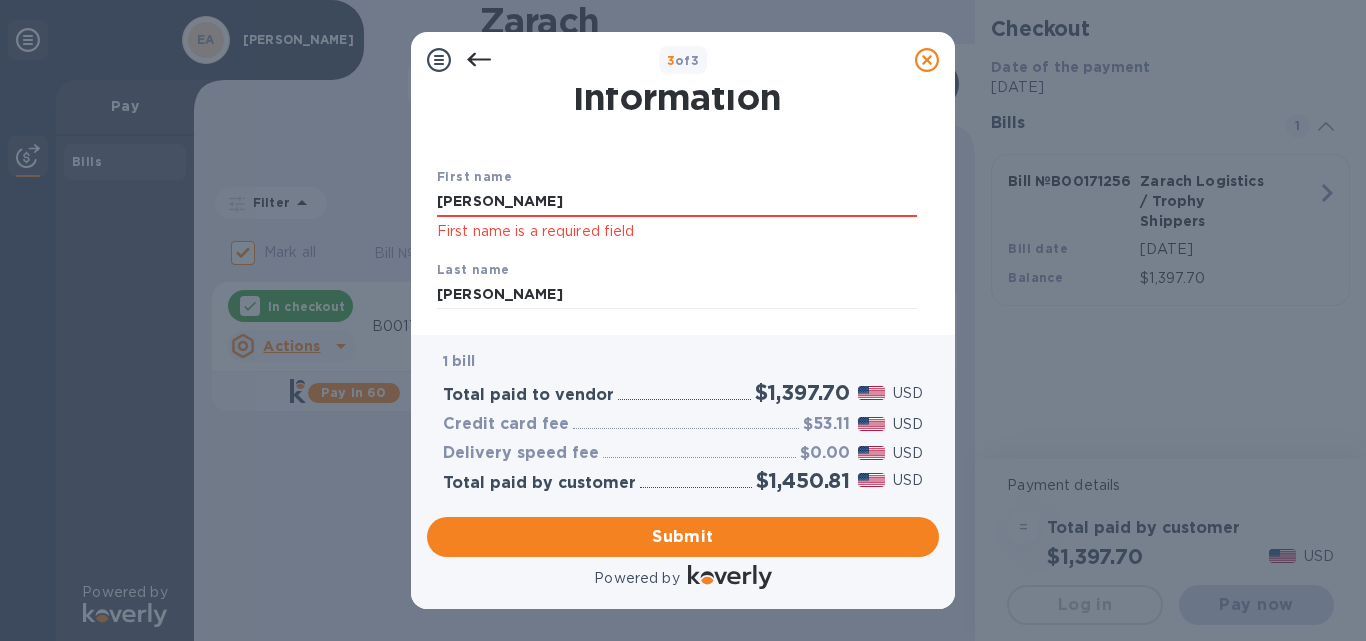 scroll, scrollTop: 0, scrollLeft: 0, axis: both 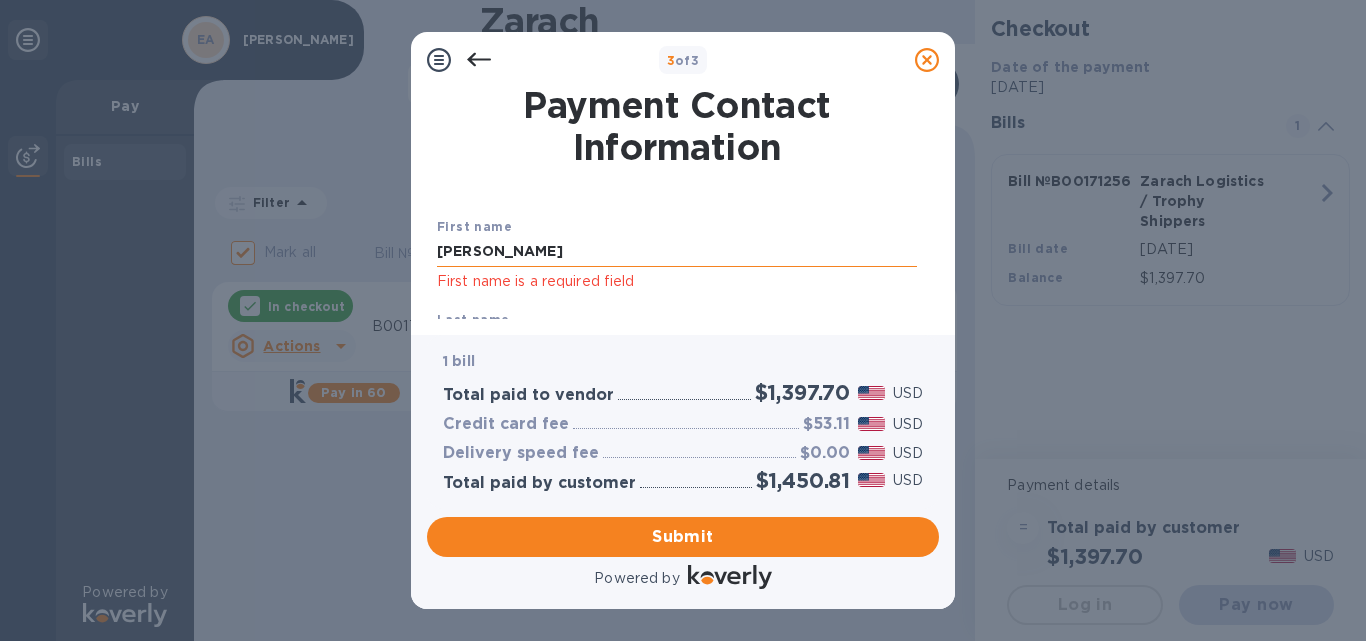 click on "[PERSON_NAME]" at bounding box center [677, 252] 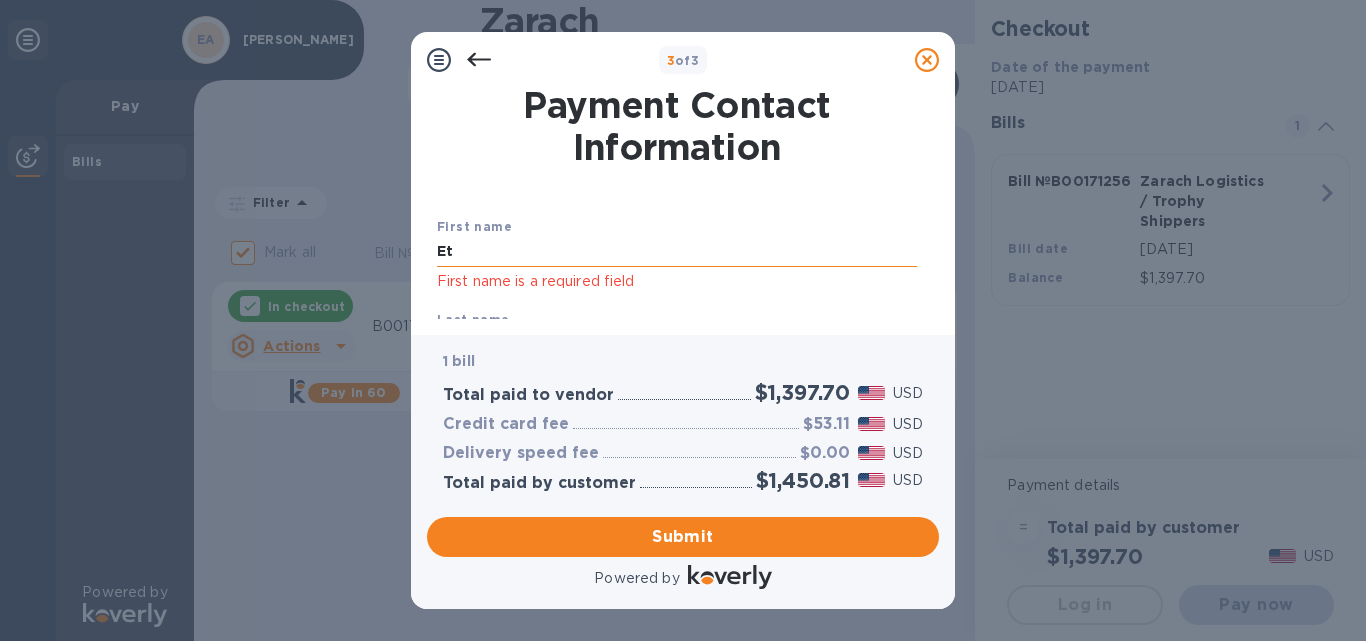 type on "E" 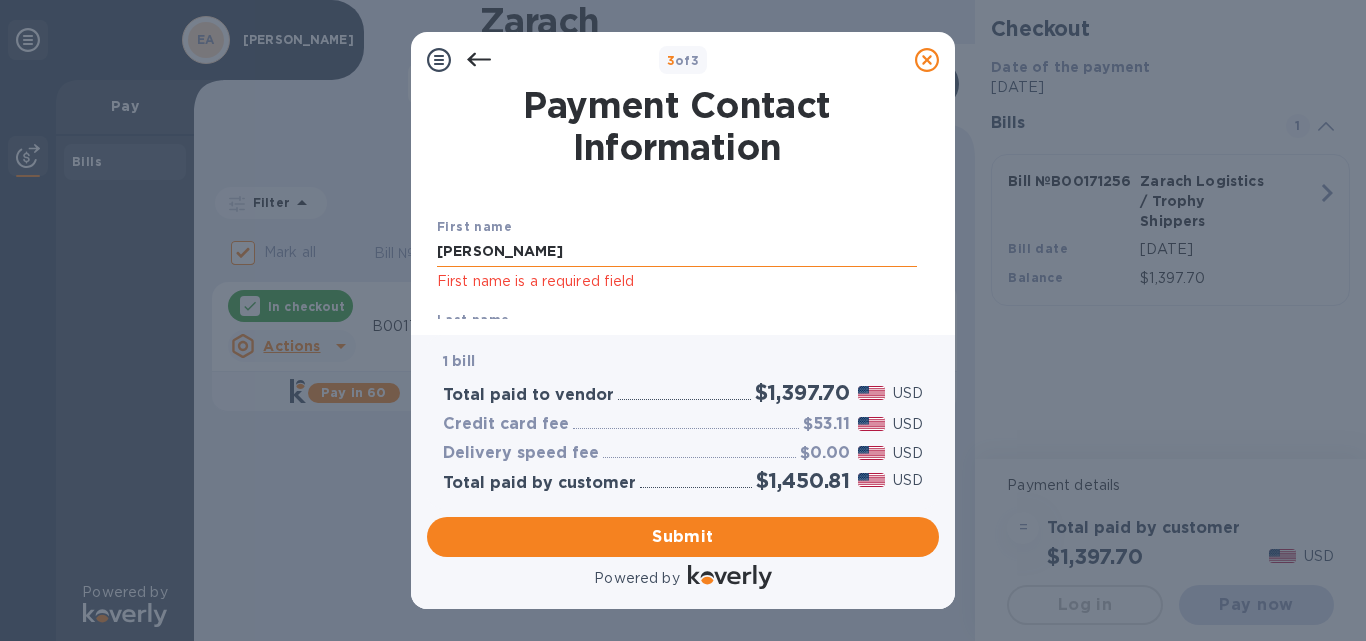type on "[PERSON_NAME]" 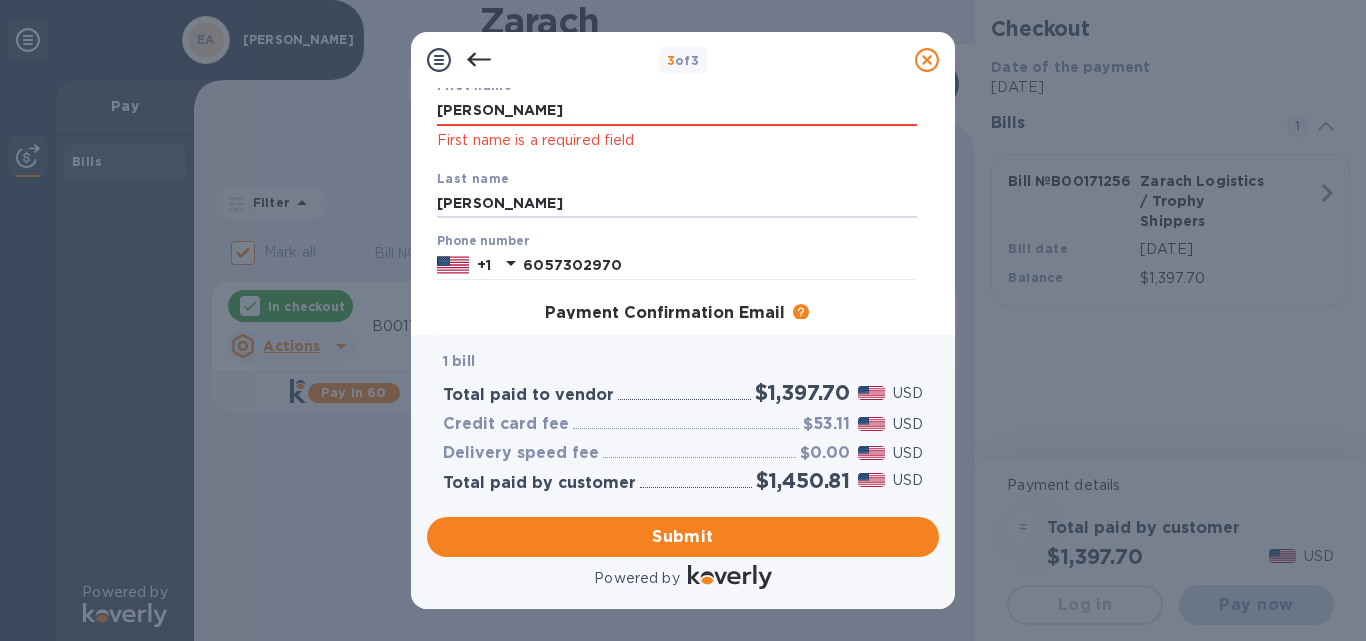 click on "Last name [PERSON_NAME]" at bounding box center (677, 193) 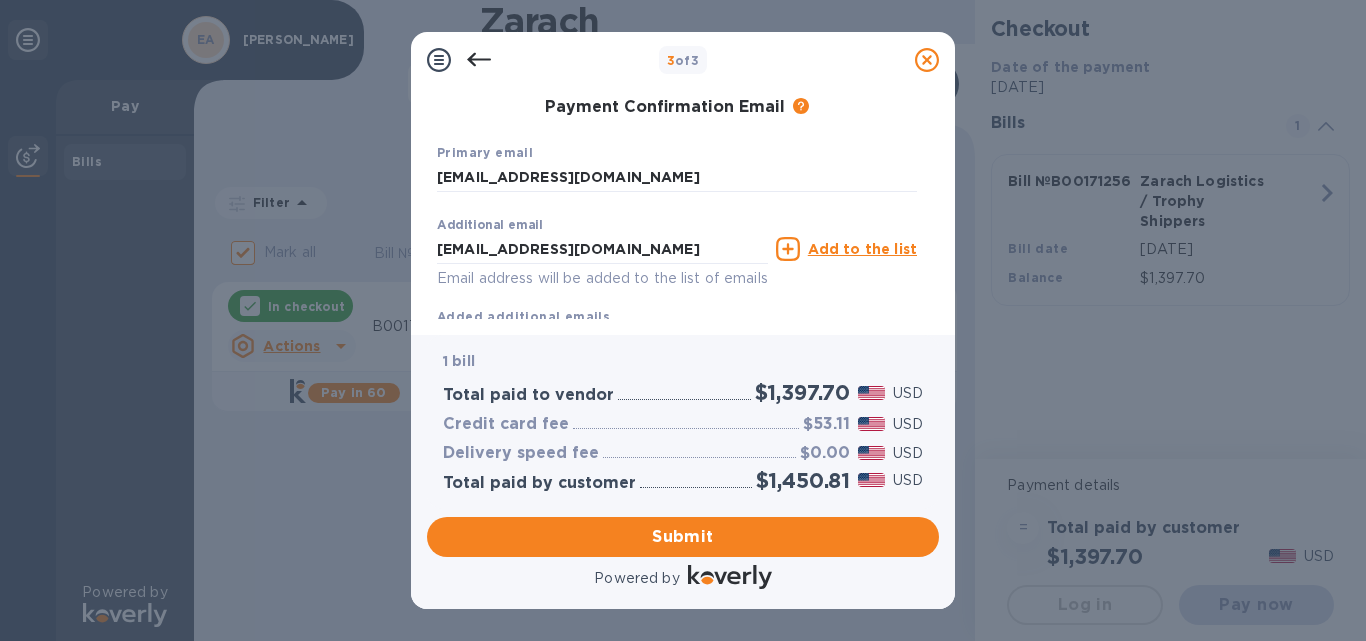 scroll, scrollTop: 410, scrollLeft: 0, axis: vertical 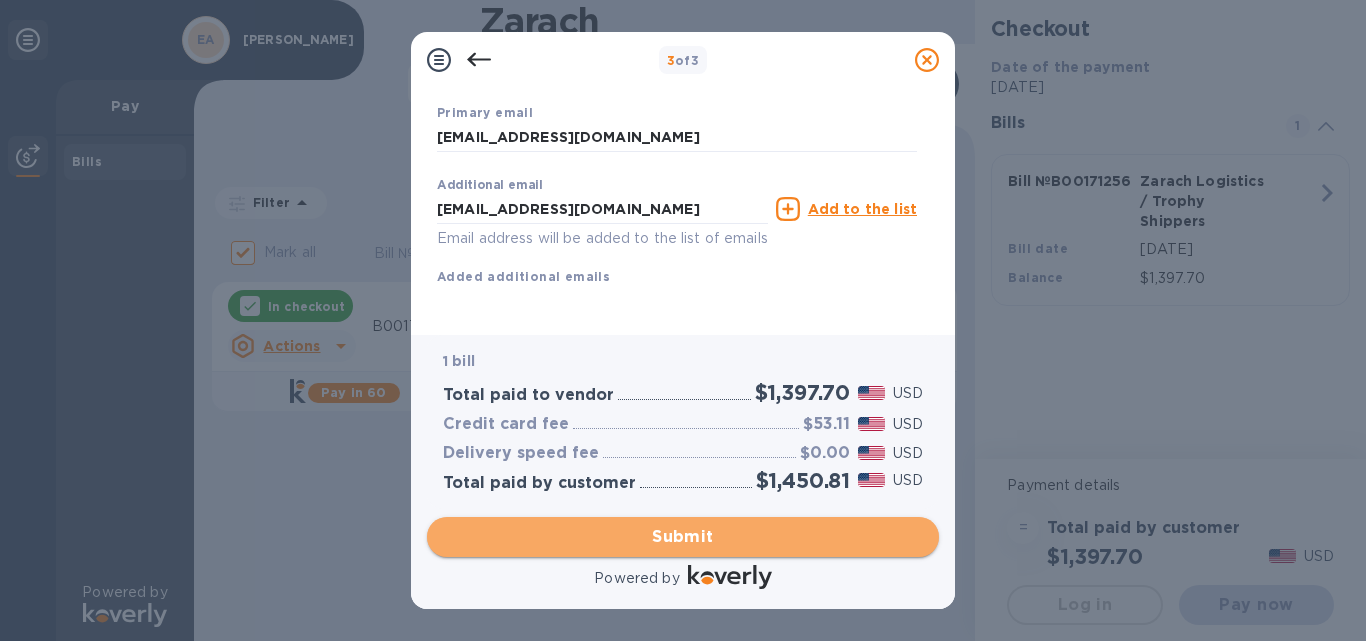 click on "Submit" at bounding box center (683, 537) 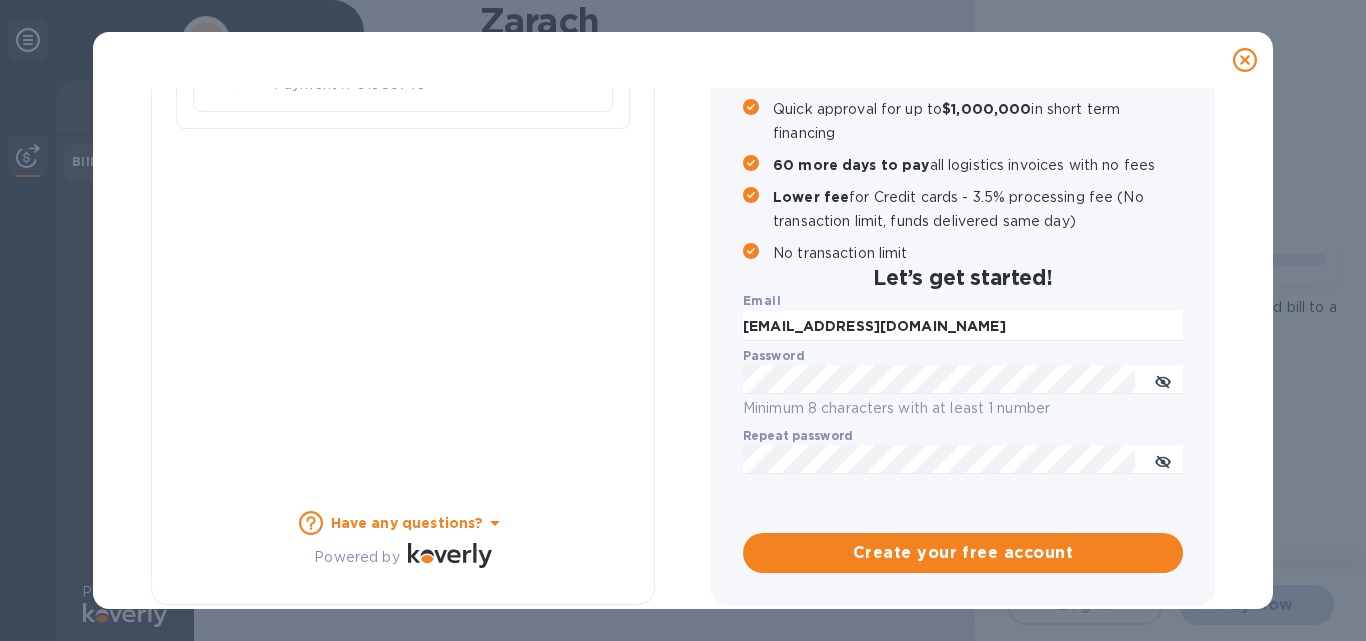 checkbox on "false" 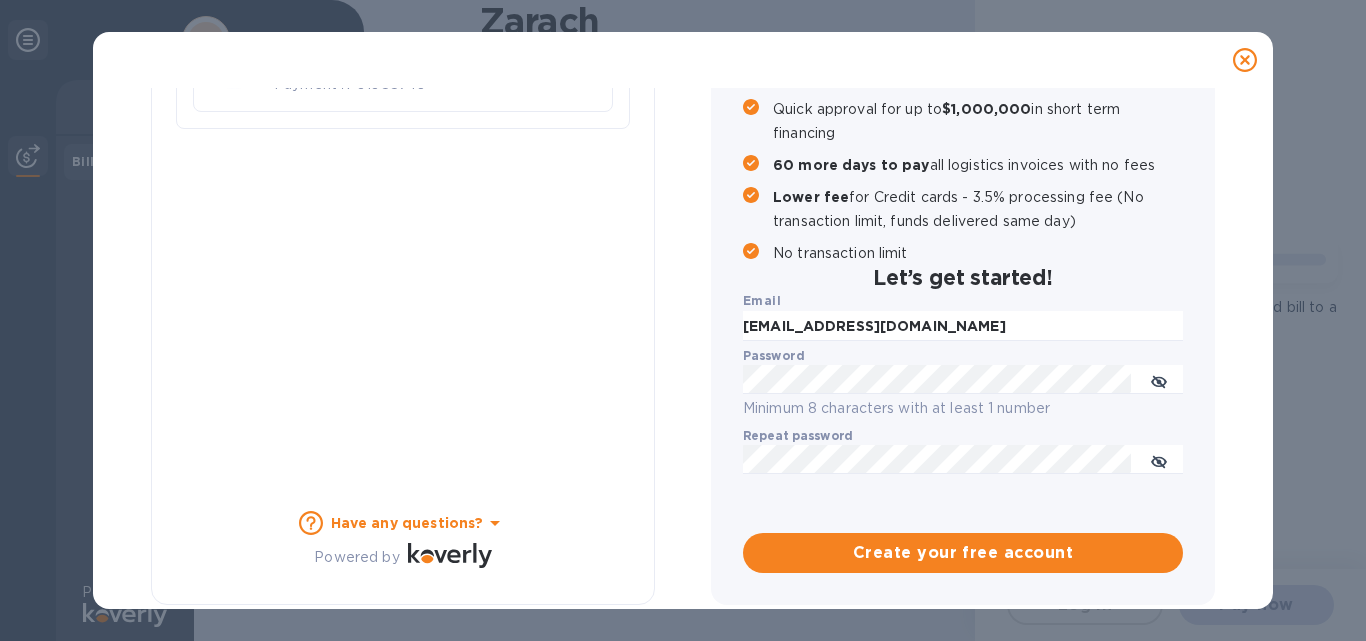 scroll, scrollTop: 279, scrollLeft: 0, axis: vertical 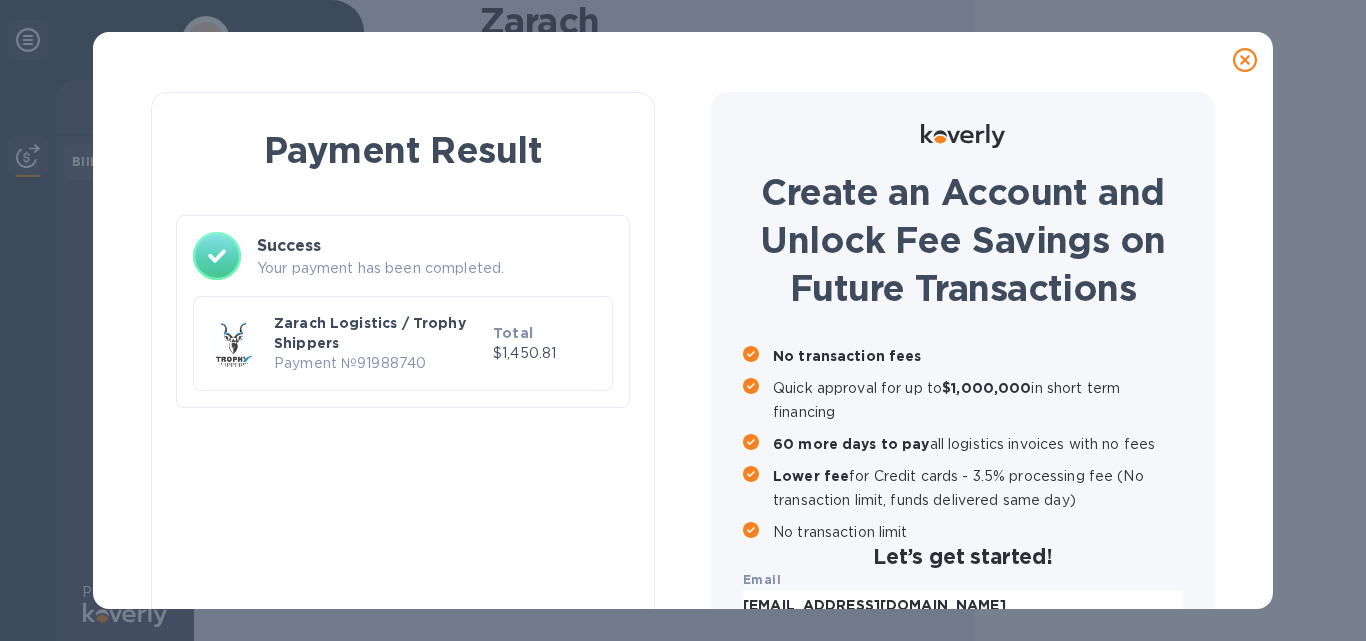 click on "Zarach Logistics / Trophy Shippers" at bounding box center (379, 333) 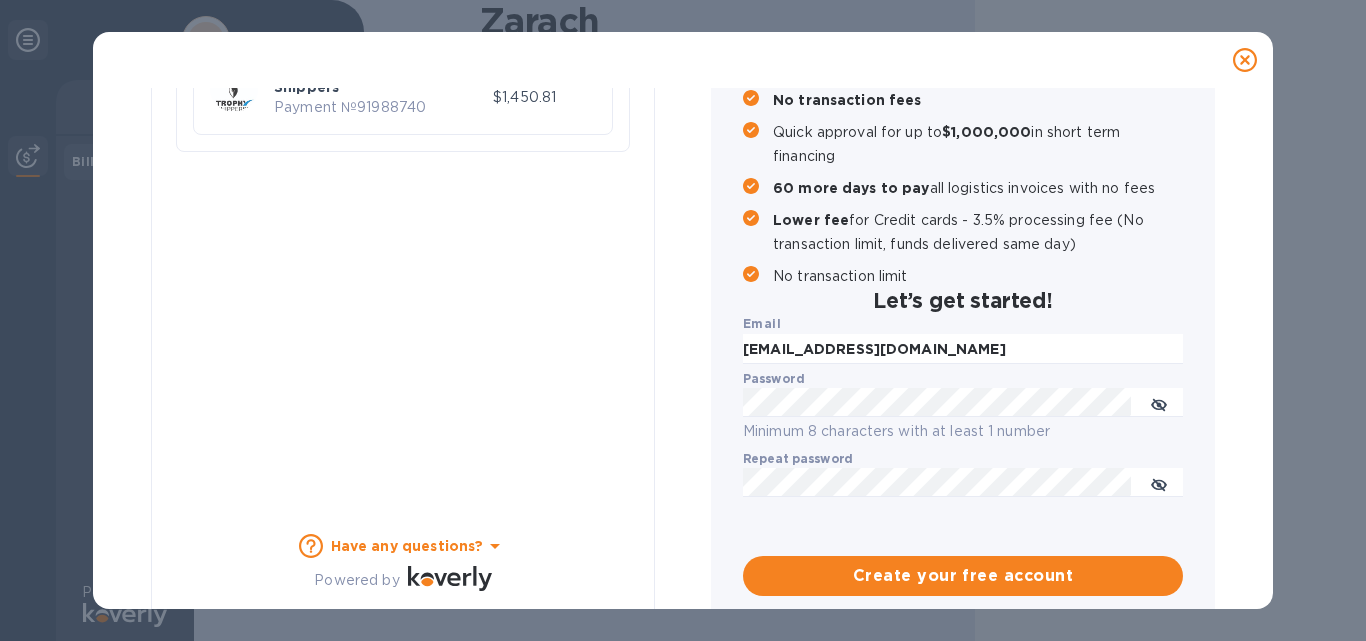 scroll, scrollTop: 279, scrollLeft: 0, axis: vertical 